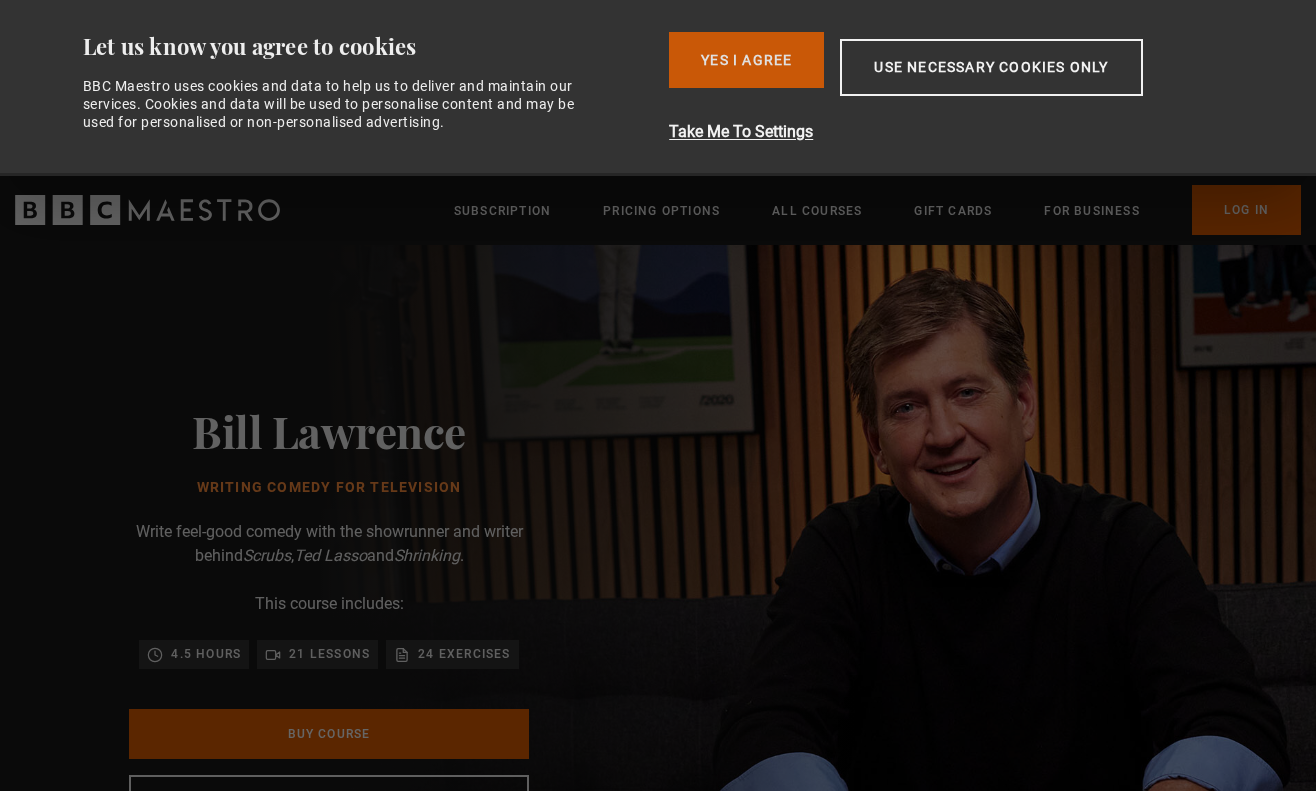 scroll, scrollTop: 0, scrollLeft: 0, axis: both 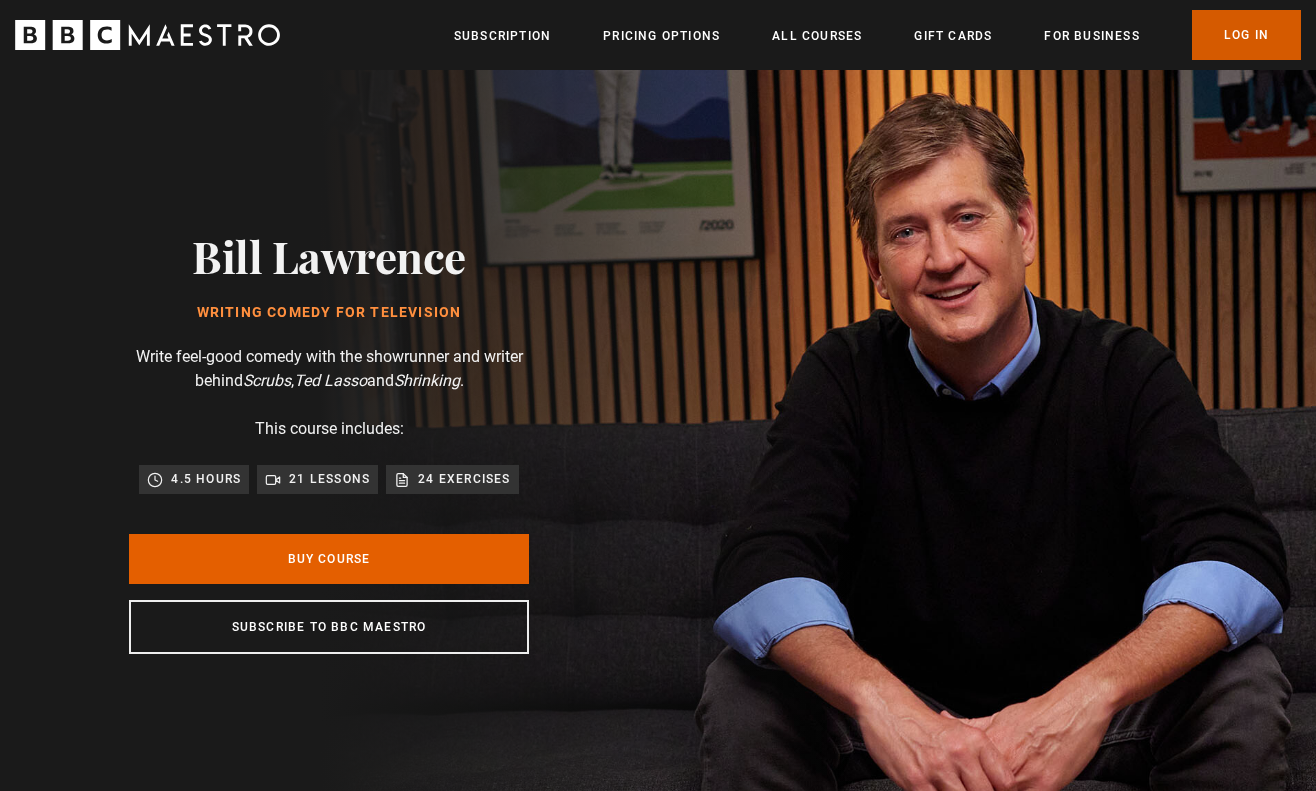 click on "Log In" at bounding box center (1246, 35) 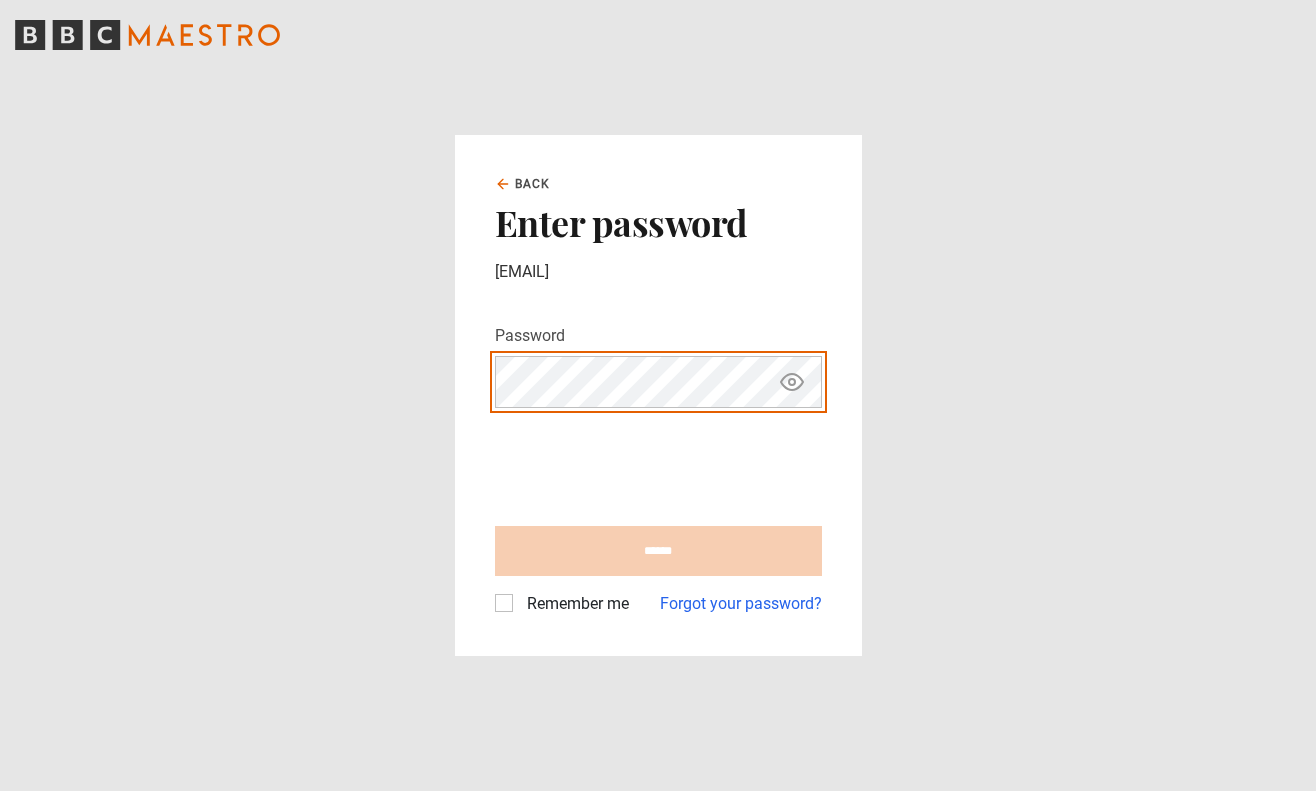 scroll, scrollTop: 0, scrollLeft: 0, axis: both 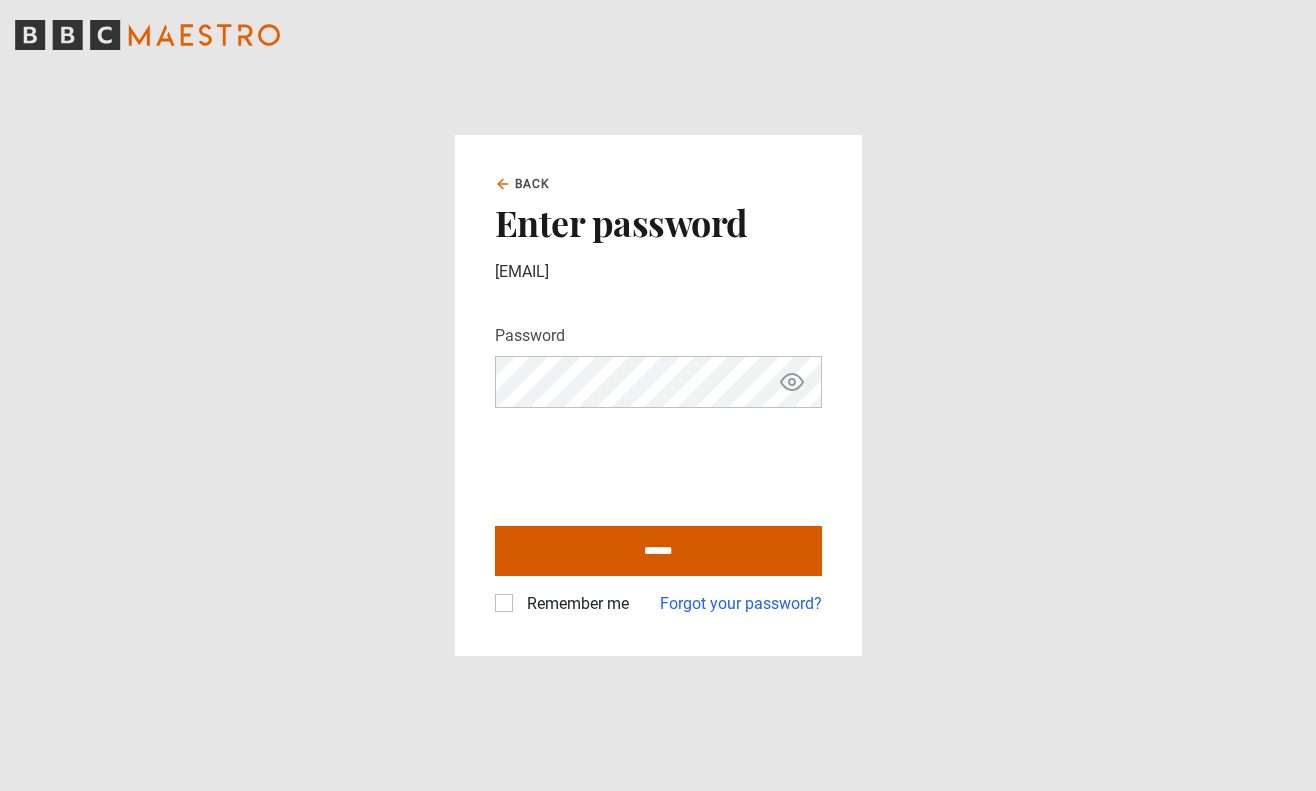 click on "******" at bounding box center [658, 551] 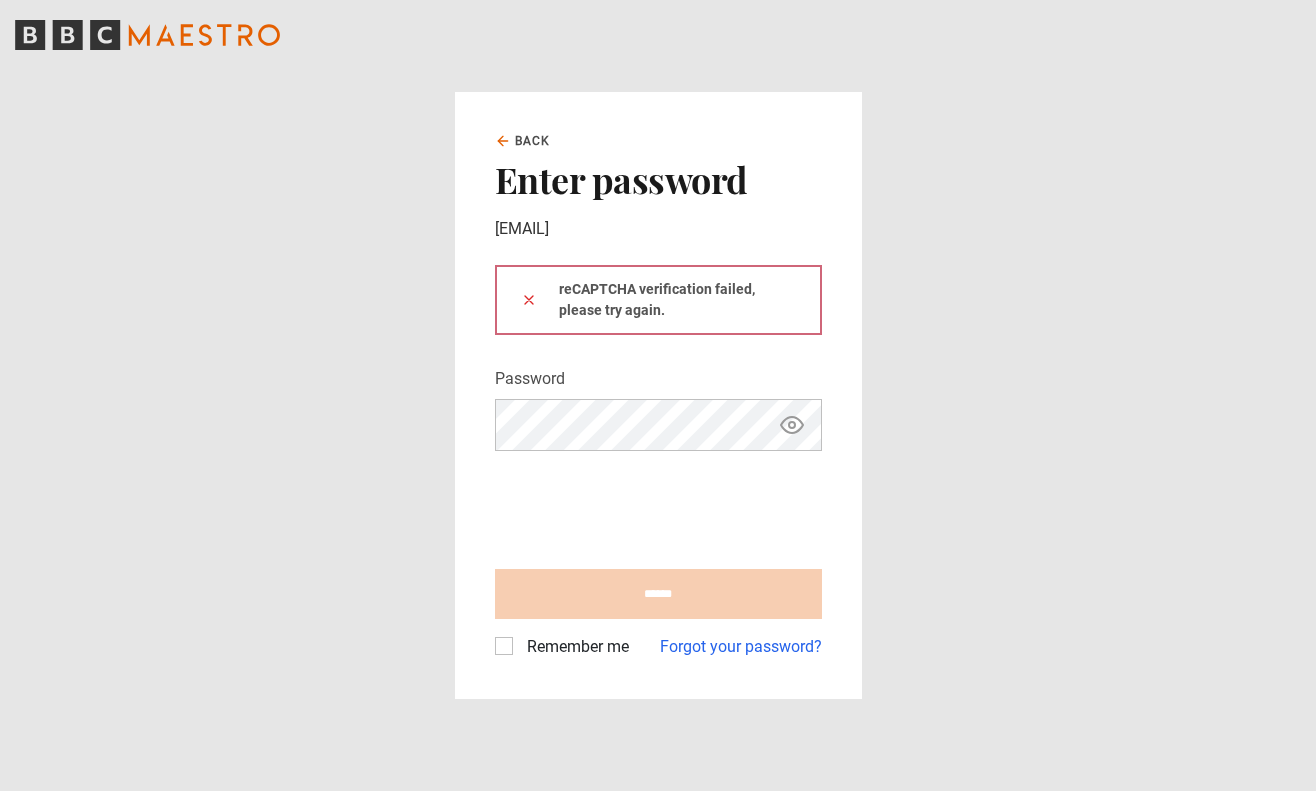scroll, scrollTop: 0, scrollLeft: 0, axis: both 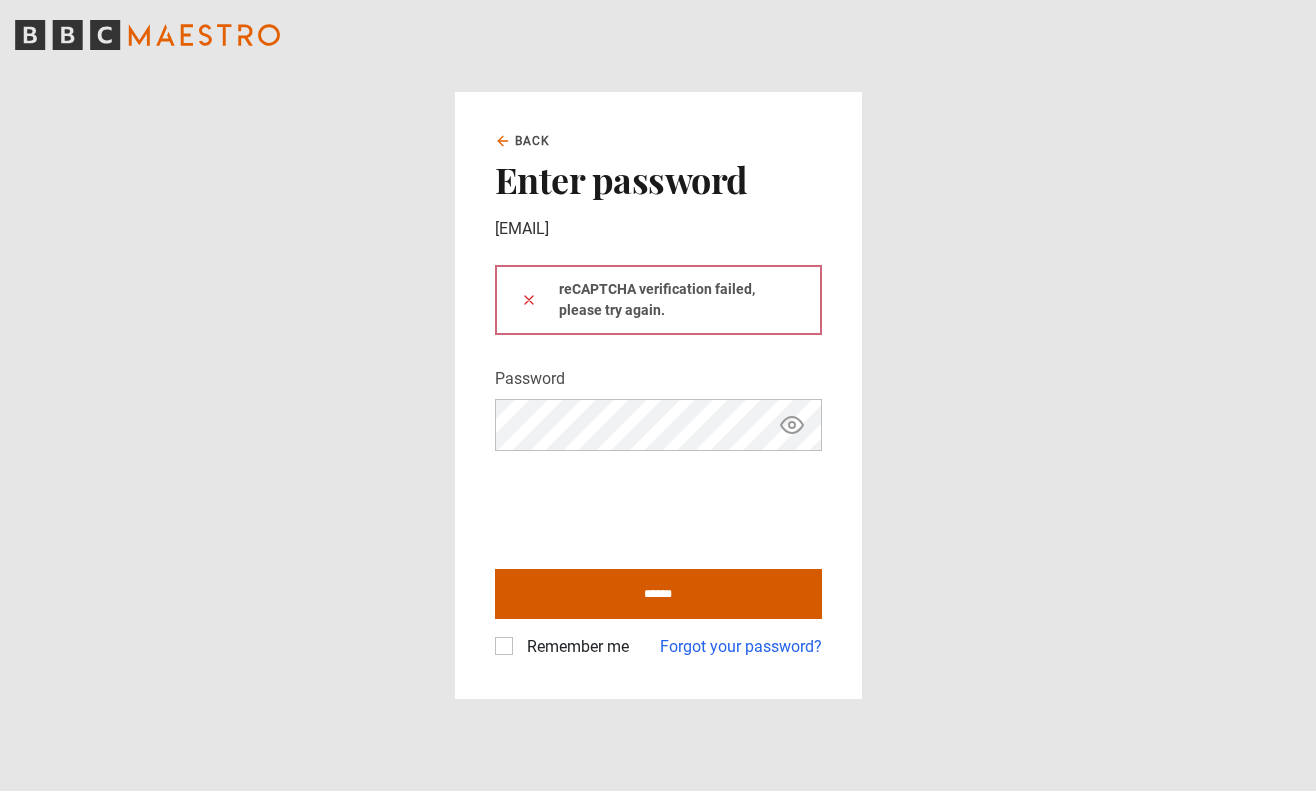 click on "******" at bounding box center (658, 594) 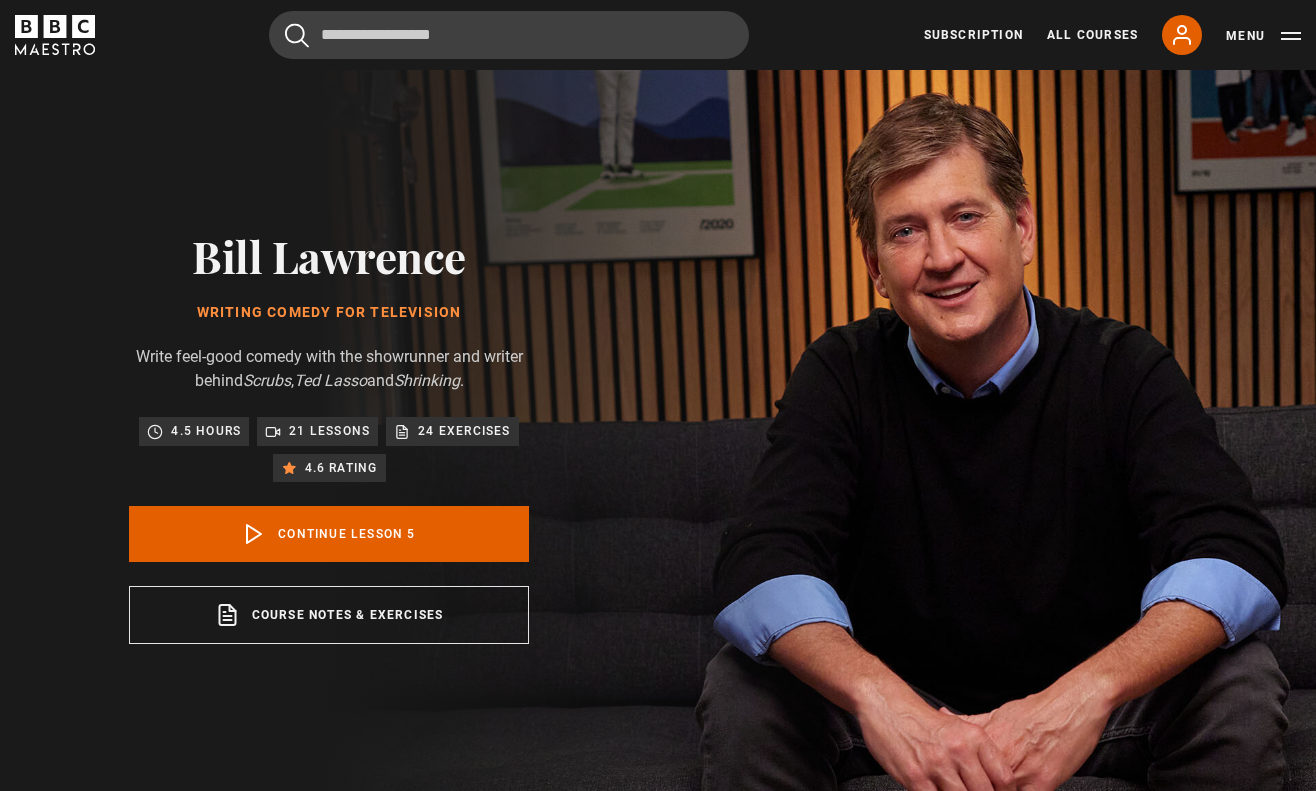 scroll, scrollTop: 802, scrollLeft: 0, axis: vertical 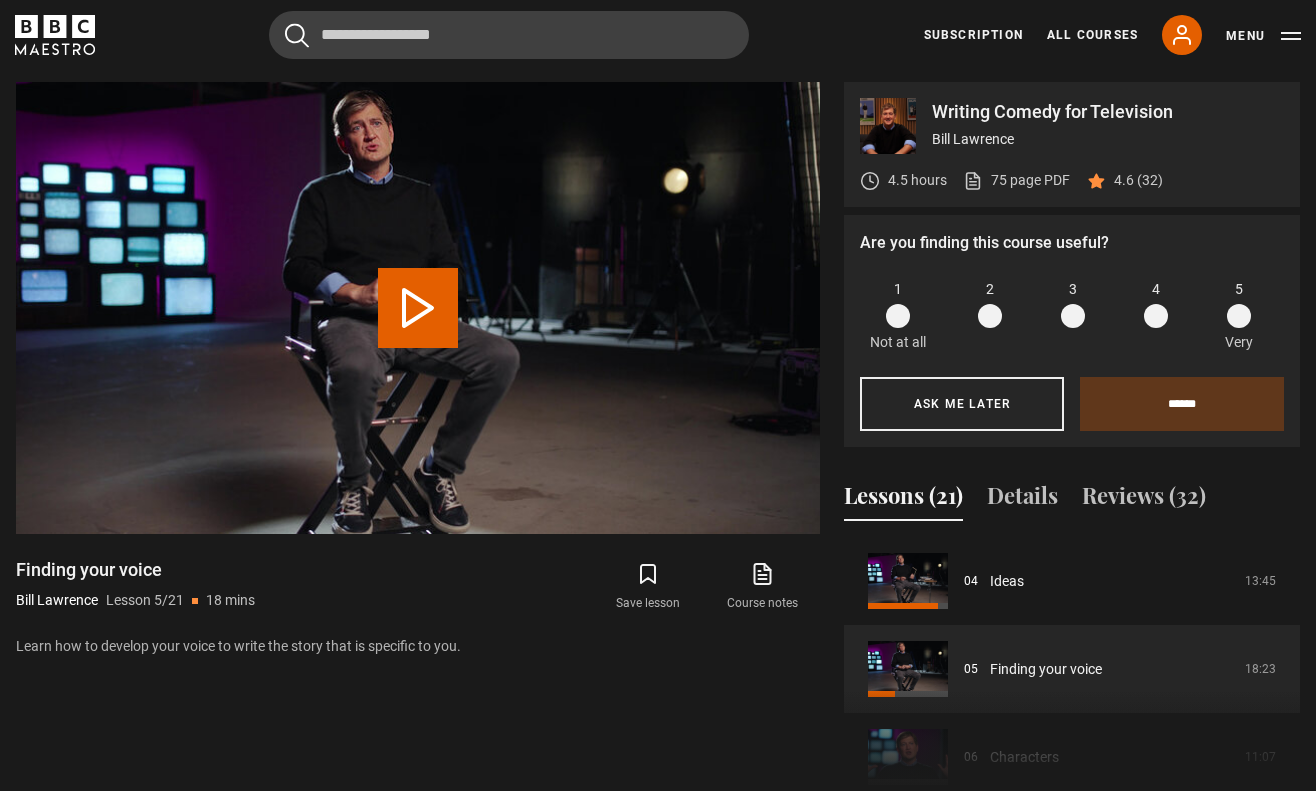 click on "Lessons (21)" at bounding box center [903, 500] 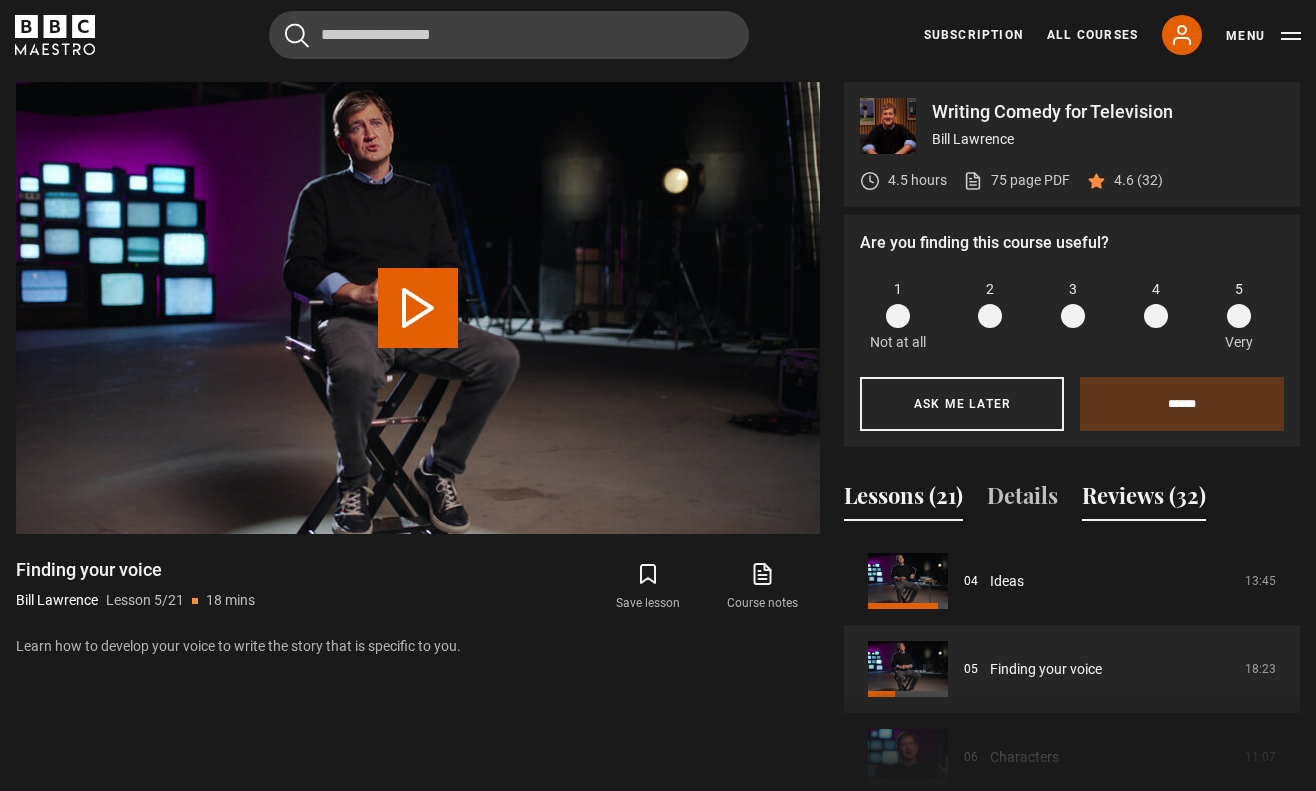 click on "Reviews (32)" at bounding box center [1144, 500] 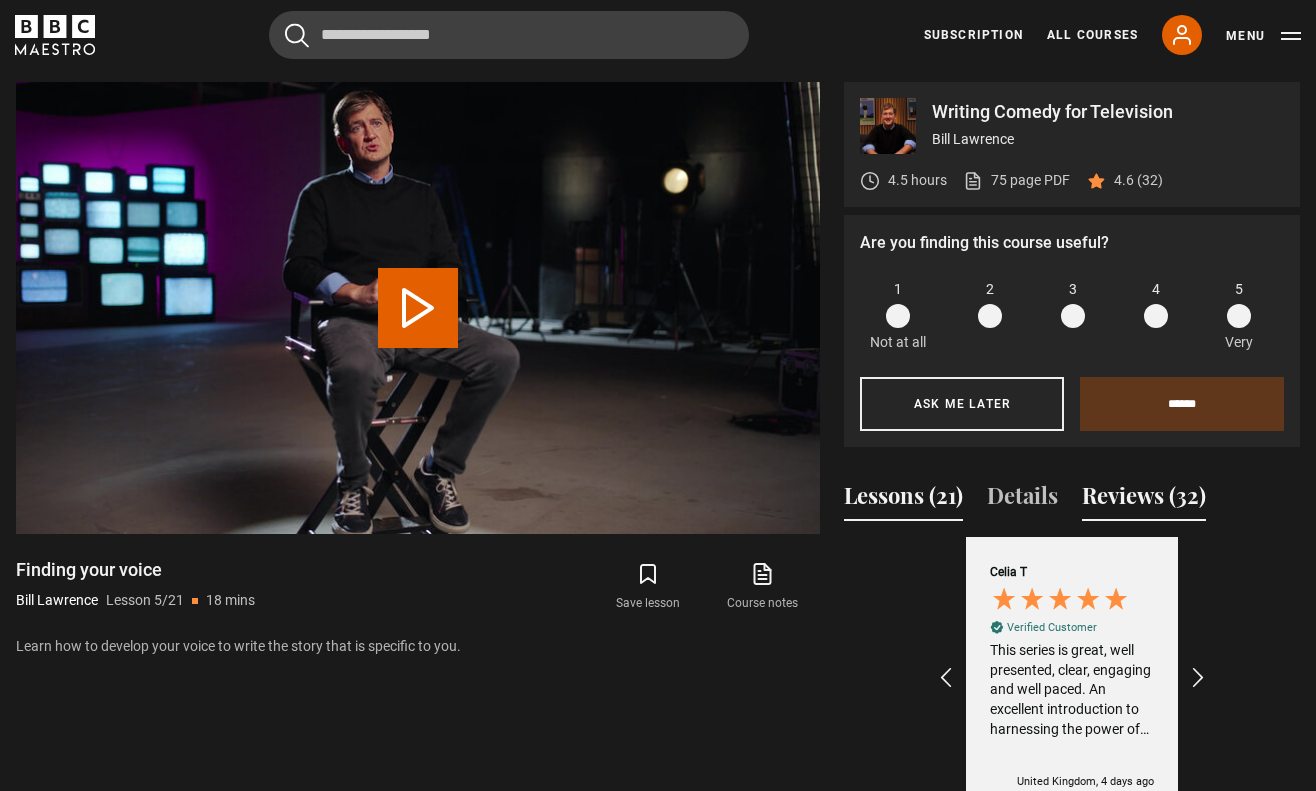 click on "Lessons (21)" at bounding box center [903, 500] 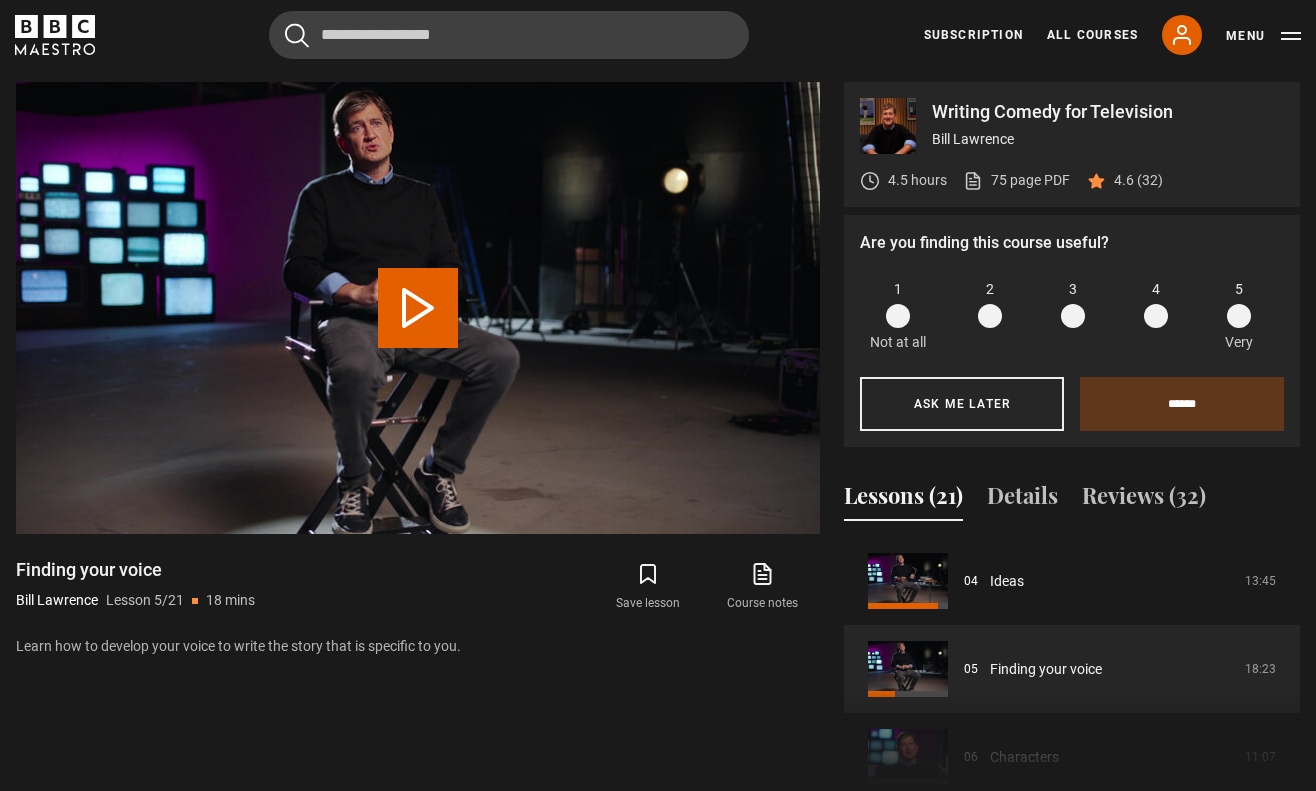 drag, startPoint x: 1303, startPoint y: 603, endPoint x: 1295, endPoint y: 319, distance: 284.11264 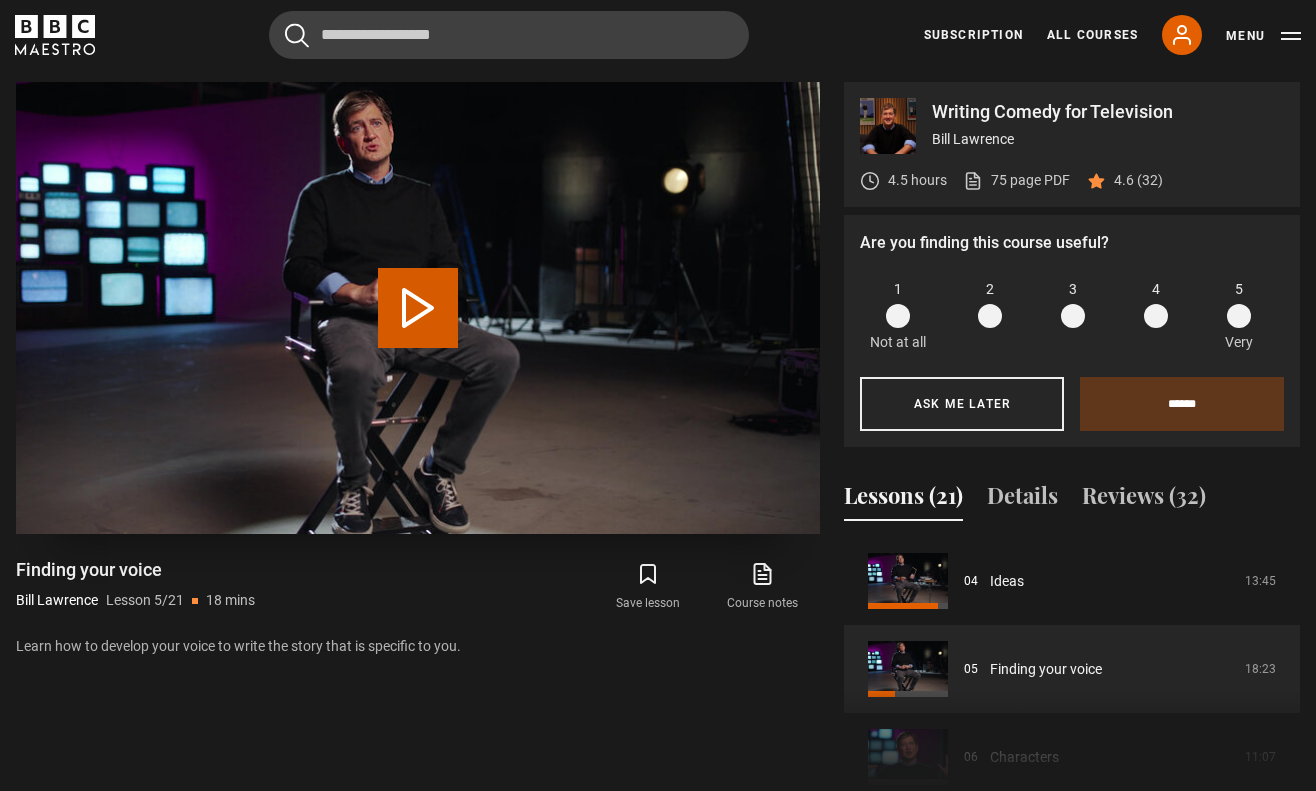 drag, startPoint x: 1315, startPoint y: 369, endPoint x: 192, endPoint y: 109, distance: 1152.7051 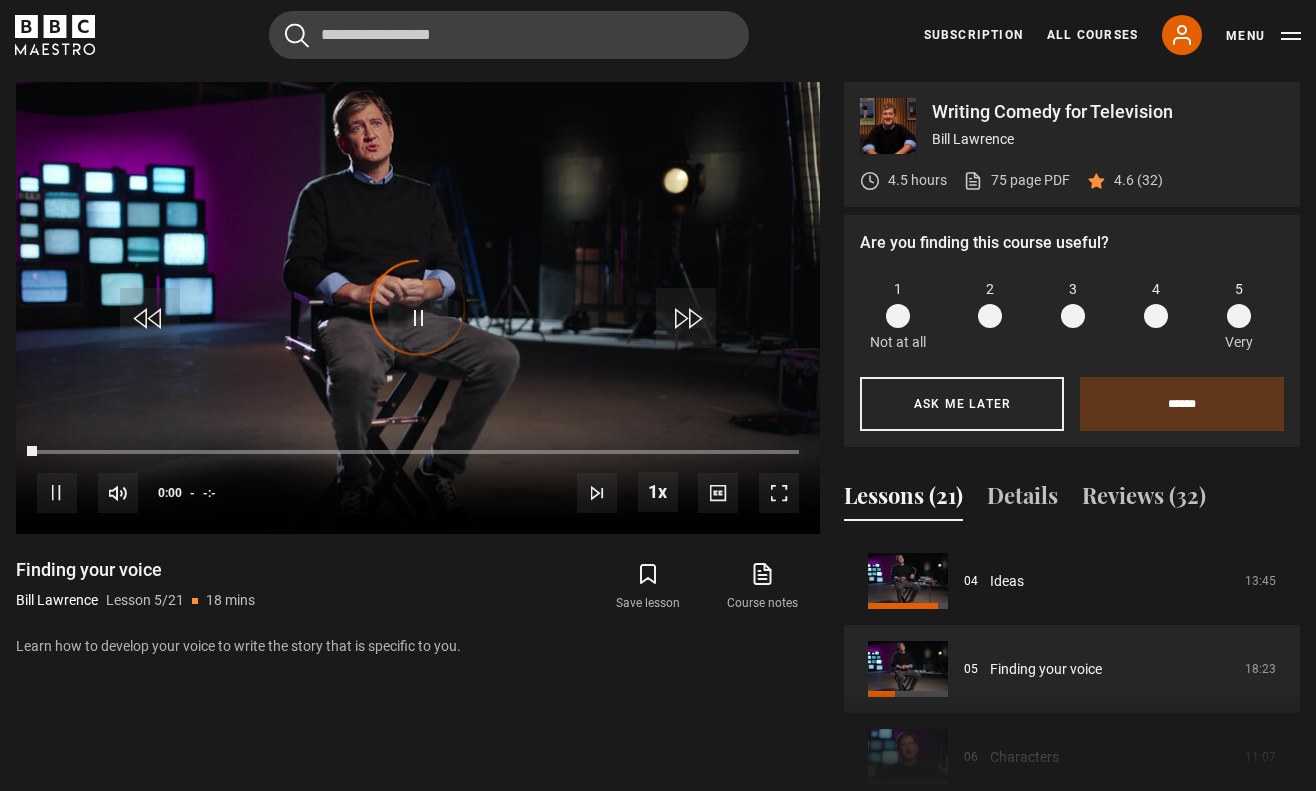click on "Are you finding this course useful?
1
Not at all
2
3
4
5
Very
Ask me later
******" at bounding box center (1072, 331) 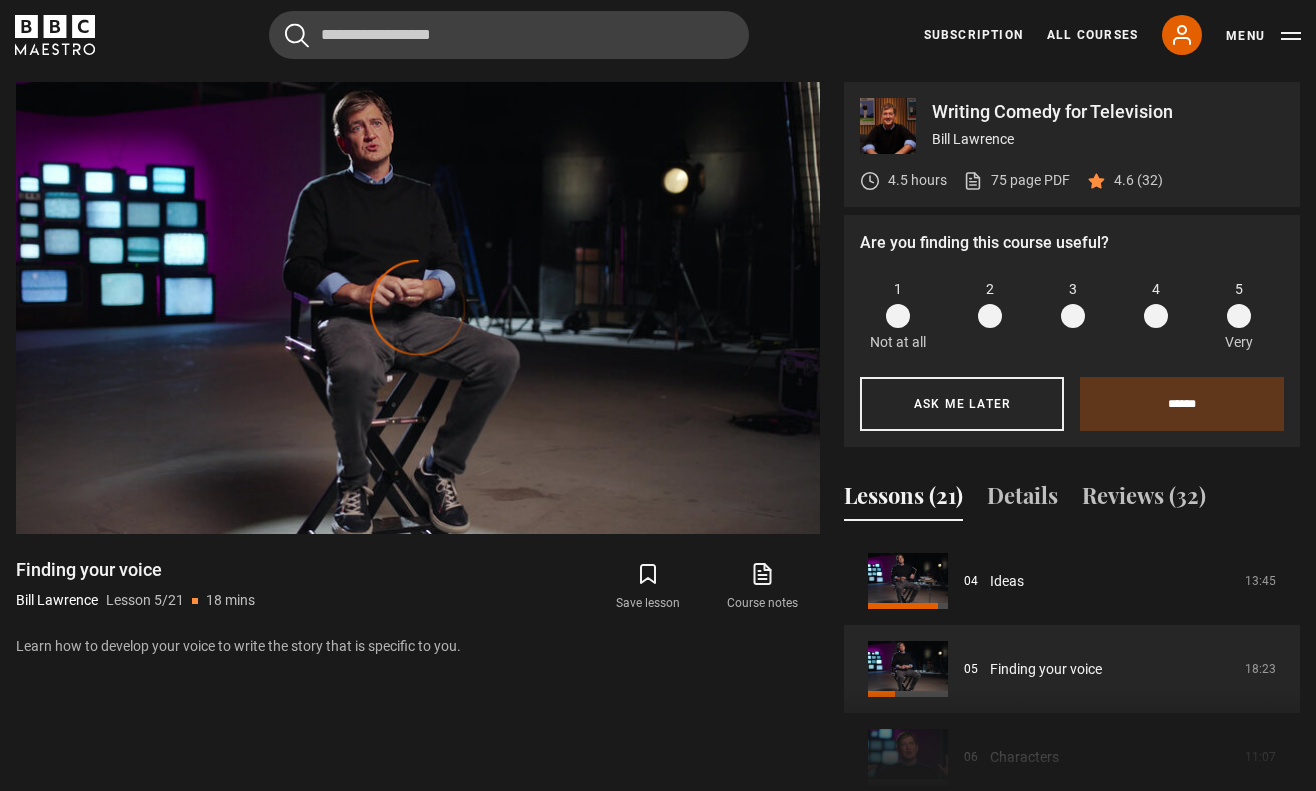 click on "Lessons (21)" at bounding box center (903, 500) 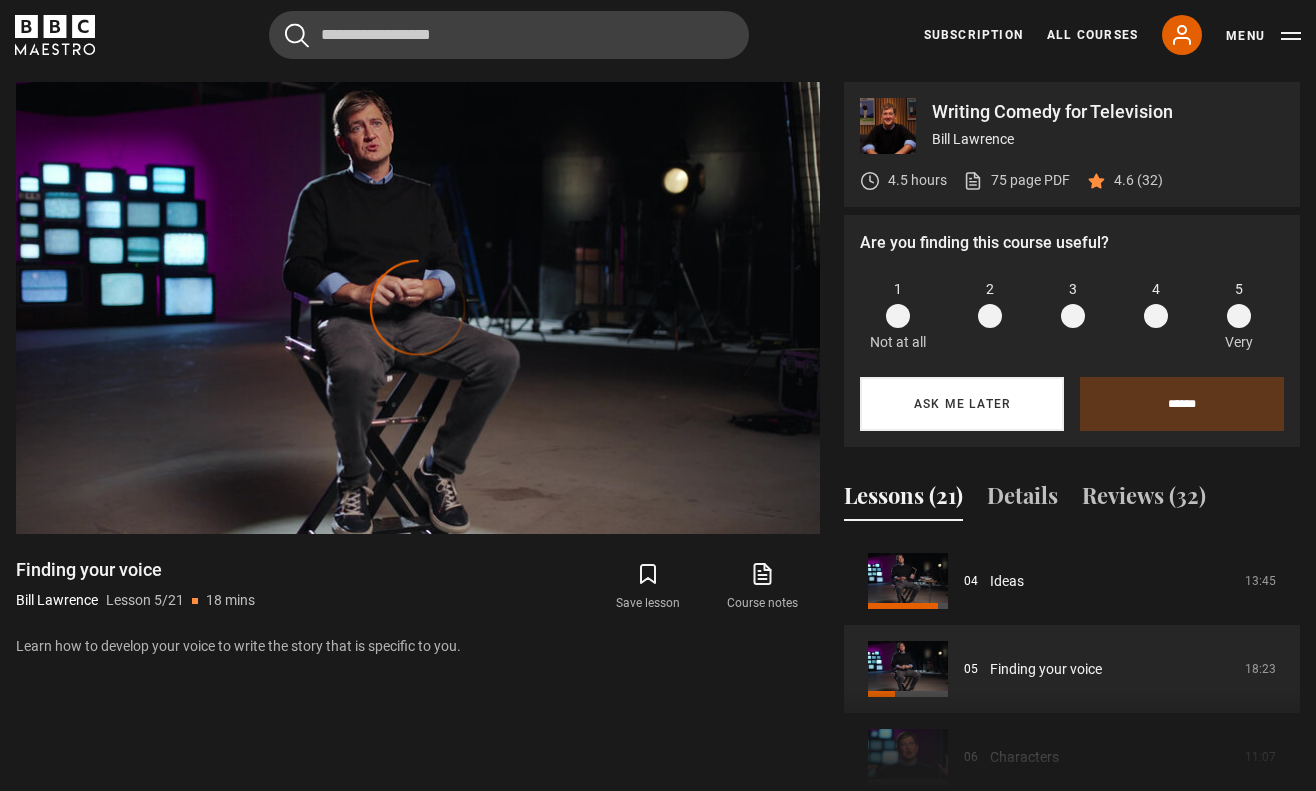 click on "Ask me later" at bounding box center (962, 404) 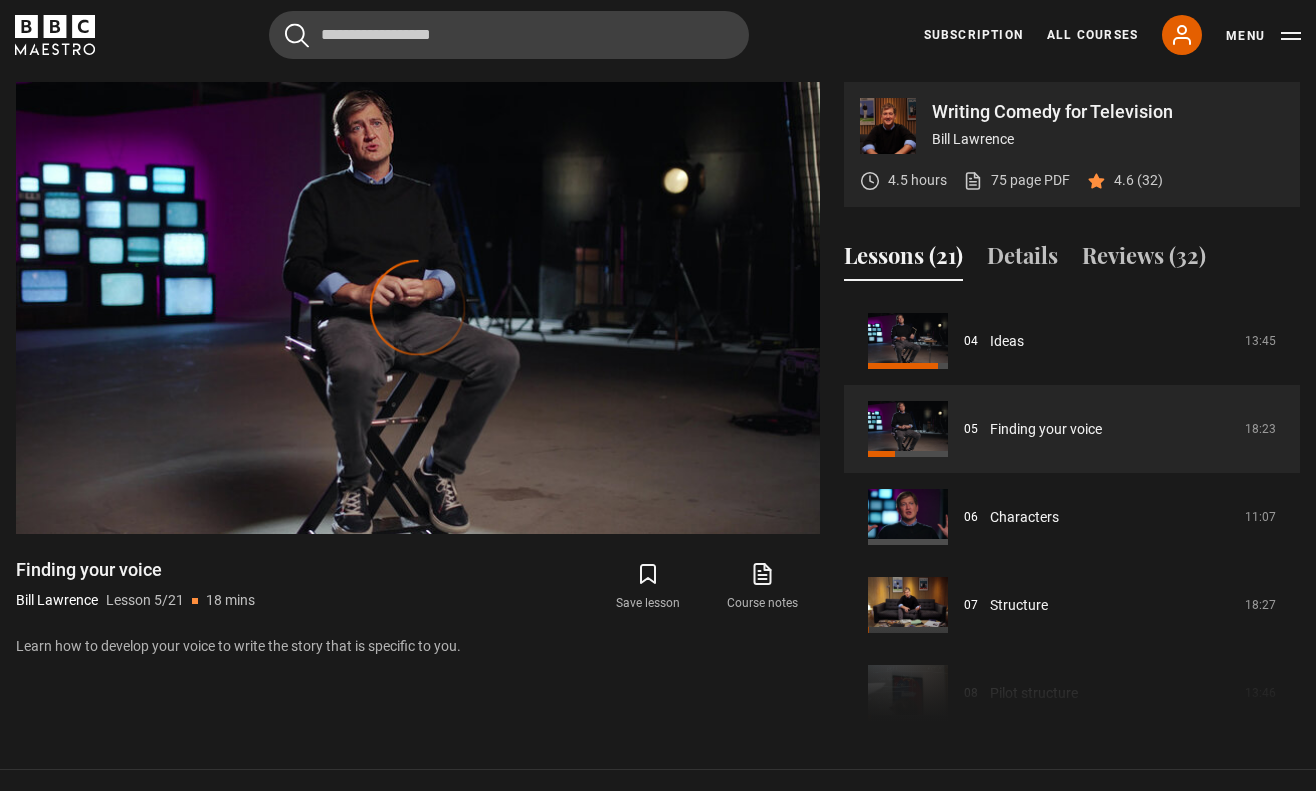 drag, startPoint x: 1309, startPoint y: 428, endPoint x: 1286, endPoint y: 43, distance: 385.6864 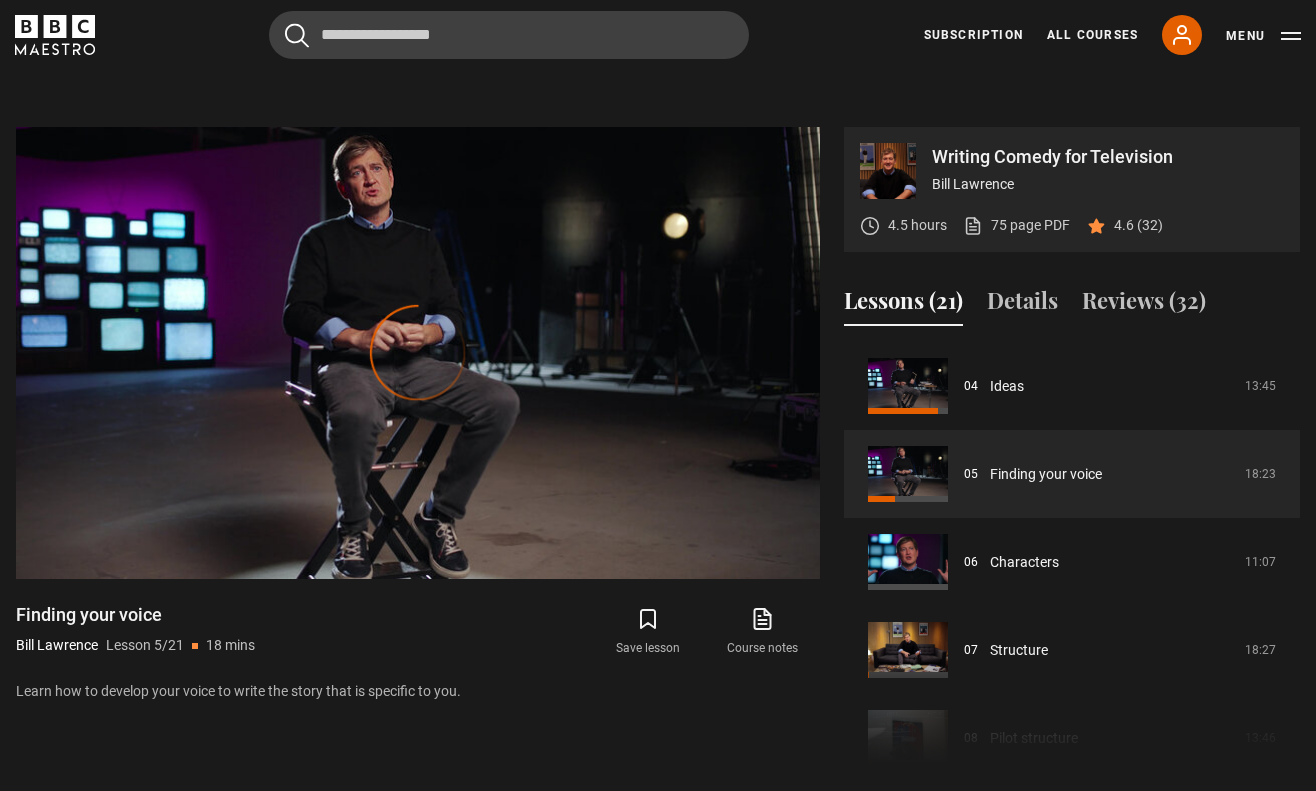 scroll, scrollTop: 754, scrollLeft: 0, axis: vertical 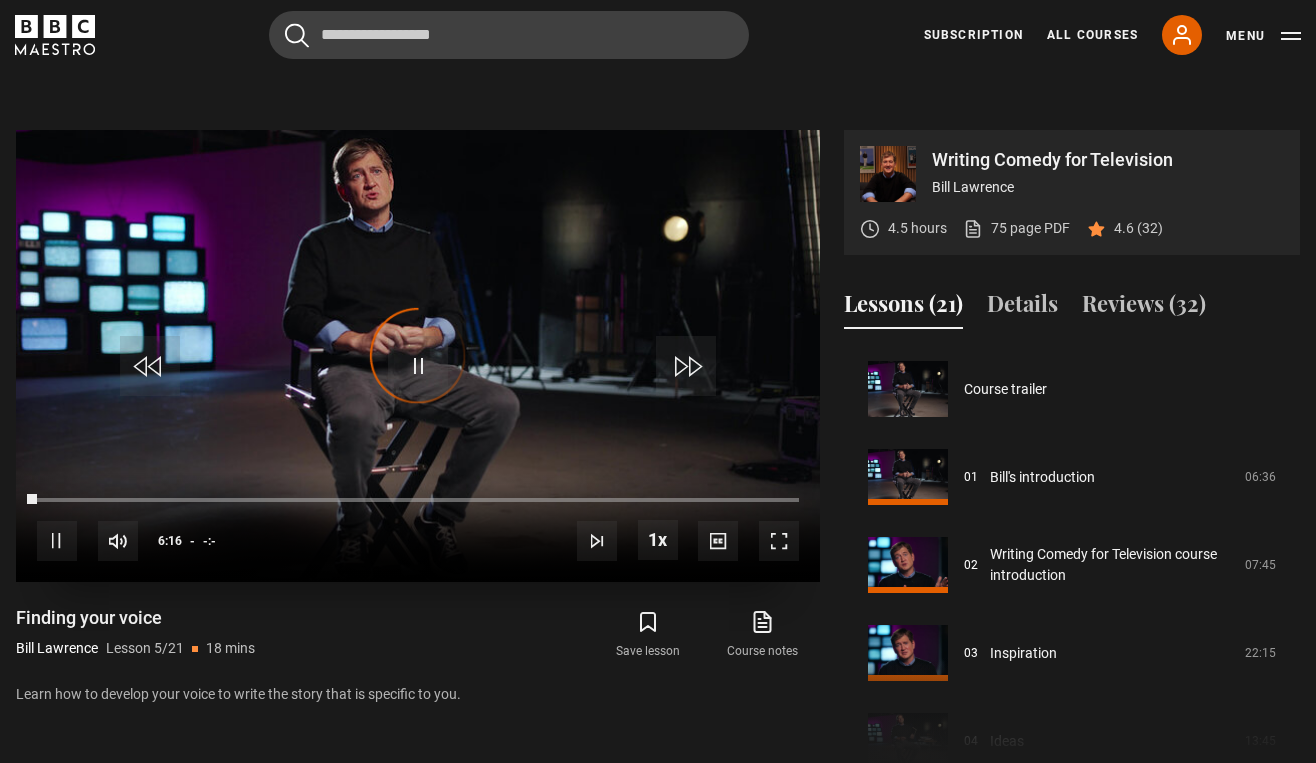 click at bounding box center [779, 541] 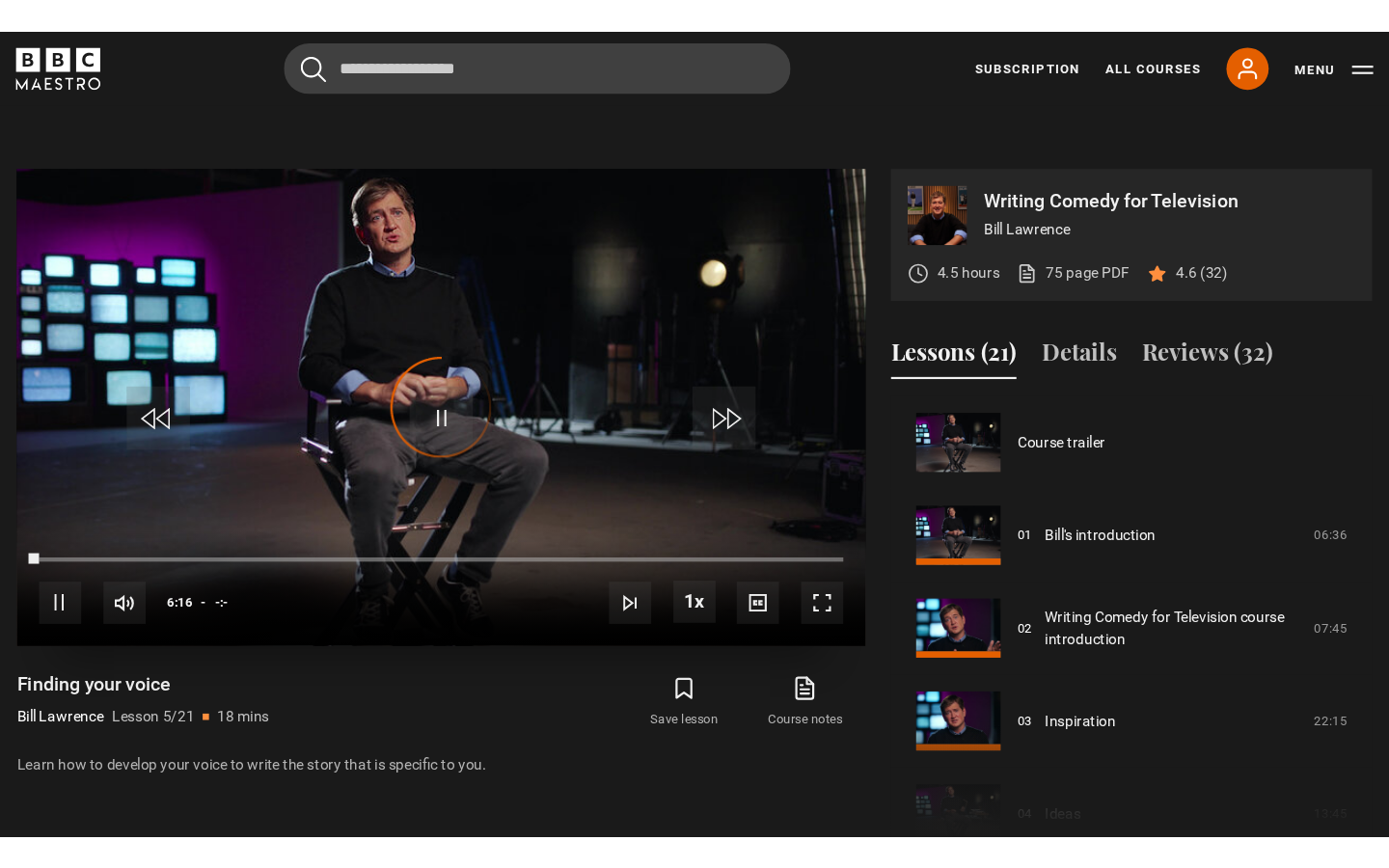 scroll, scrollTop: 0, scrollLeft: 0, axis: both 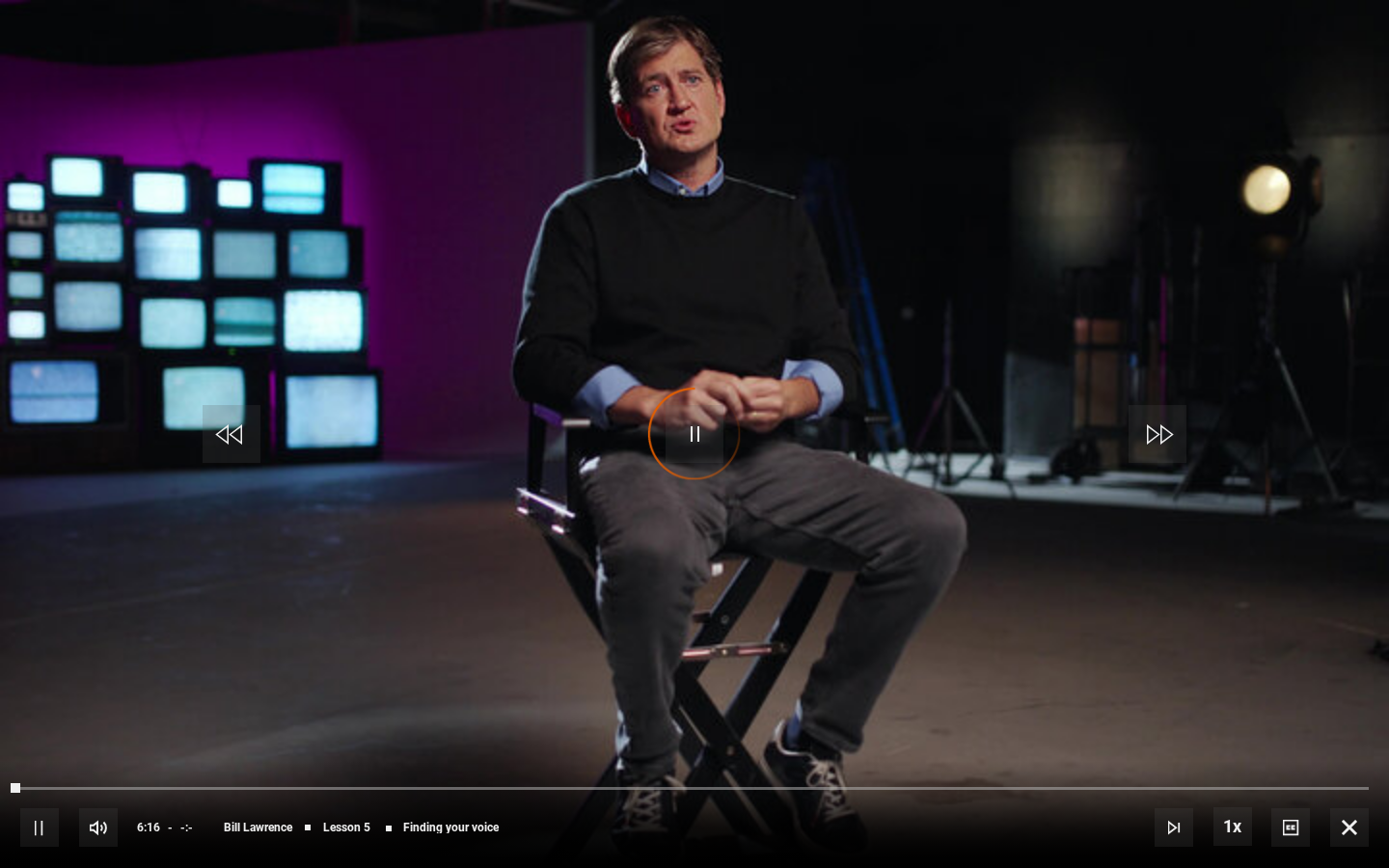 click at bounding box center (40, 827) 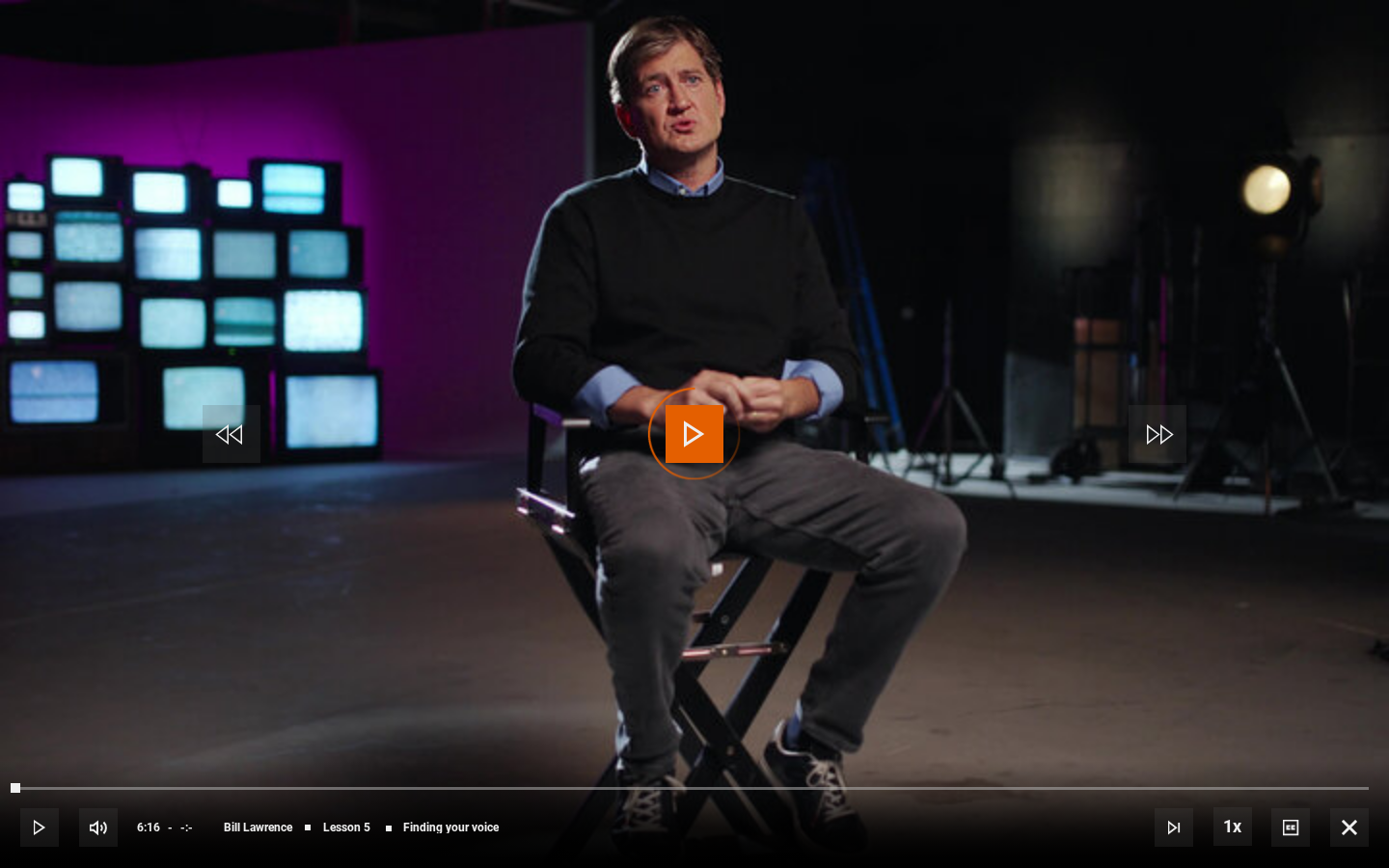 click on "Video Player is loading." at bounding box center (694, 434) 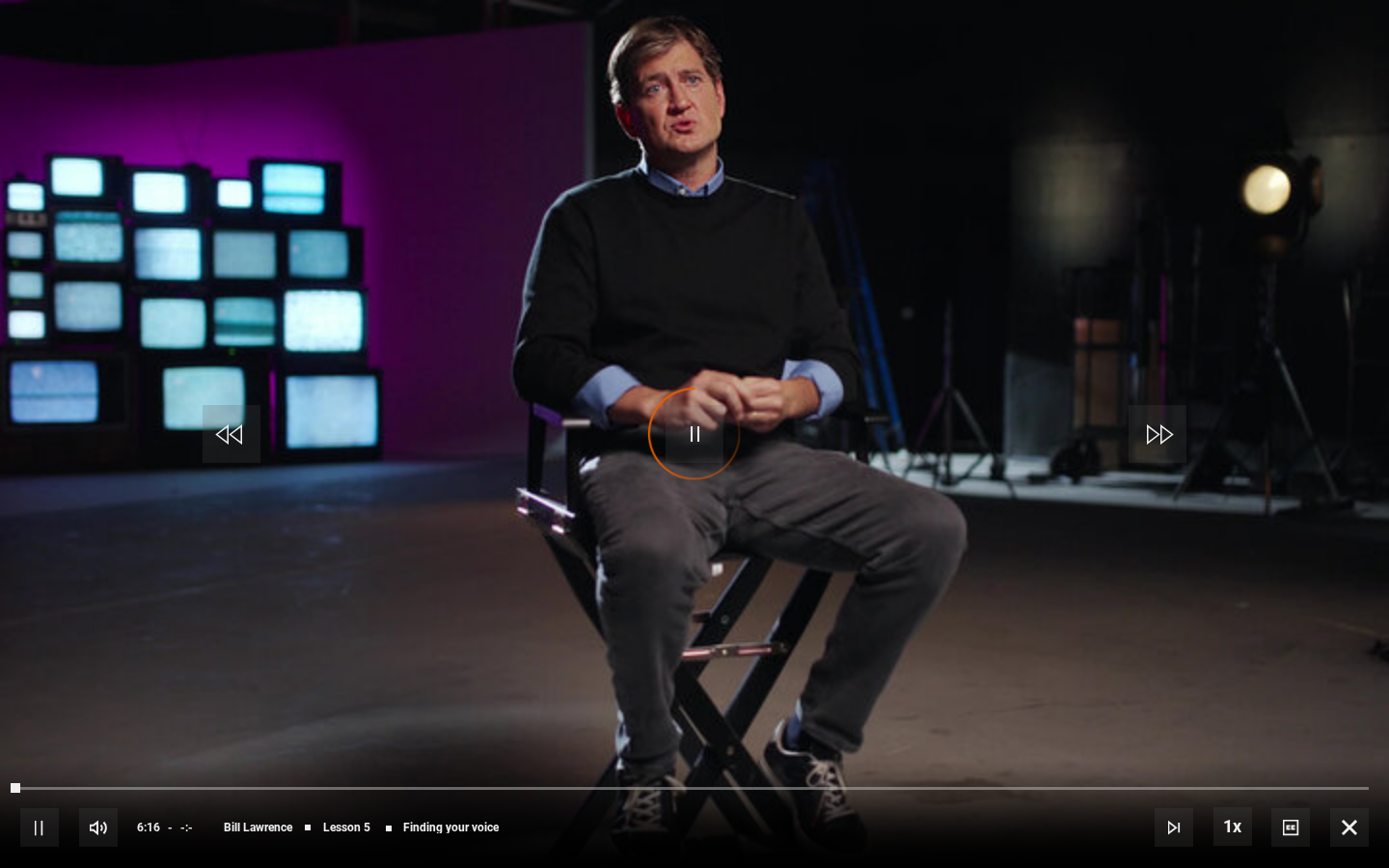 click at bounding box center [1349, 827] 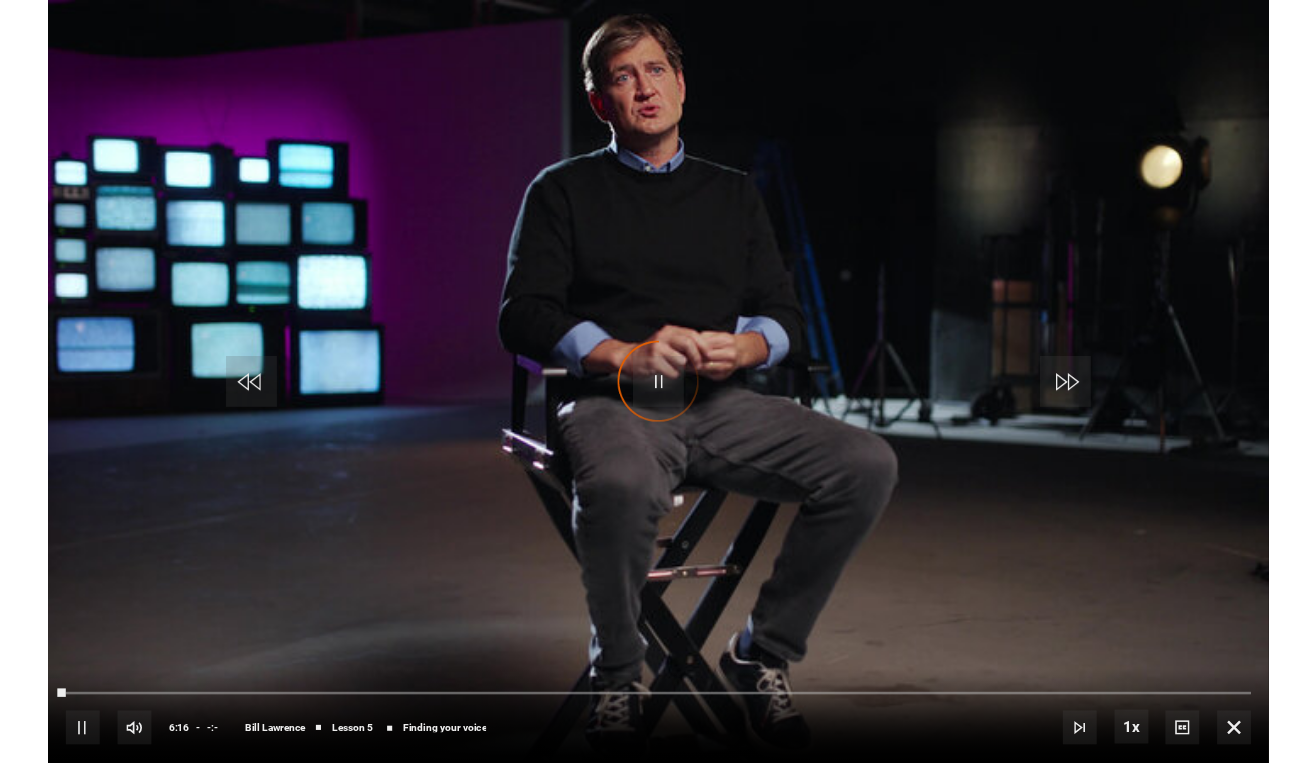 scroll, scrollTop: 754, scrollLeft: 0, axis: vertical 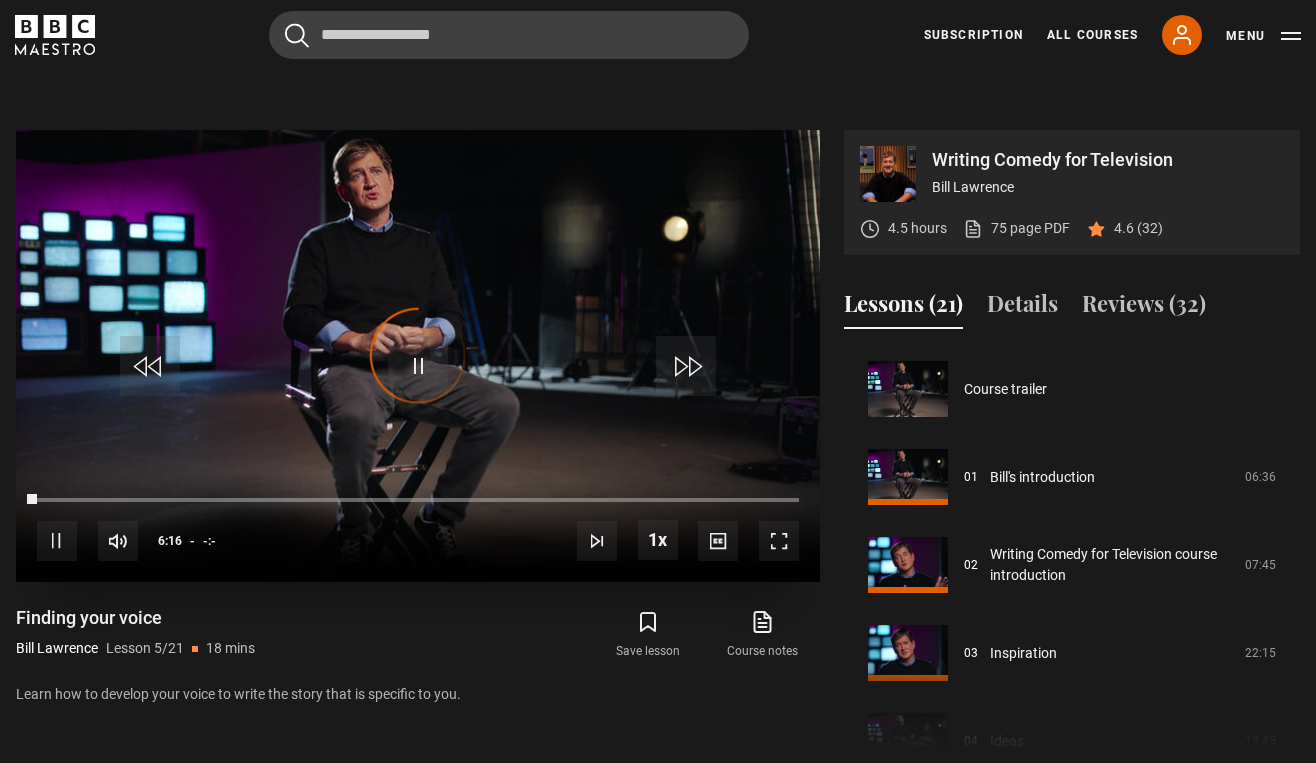 click at bounding box center (779, 541) 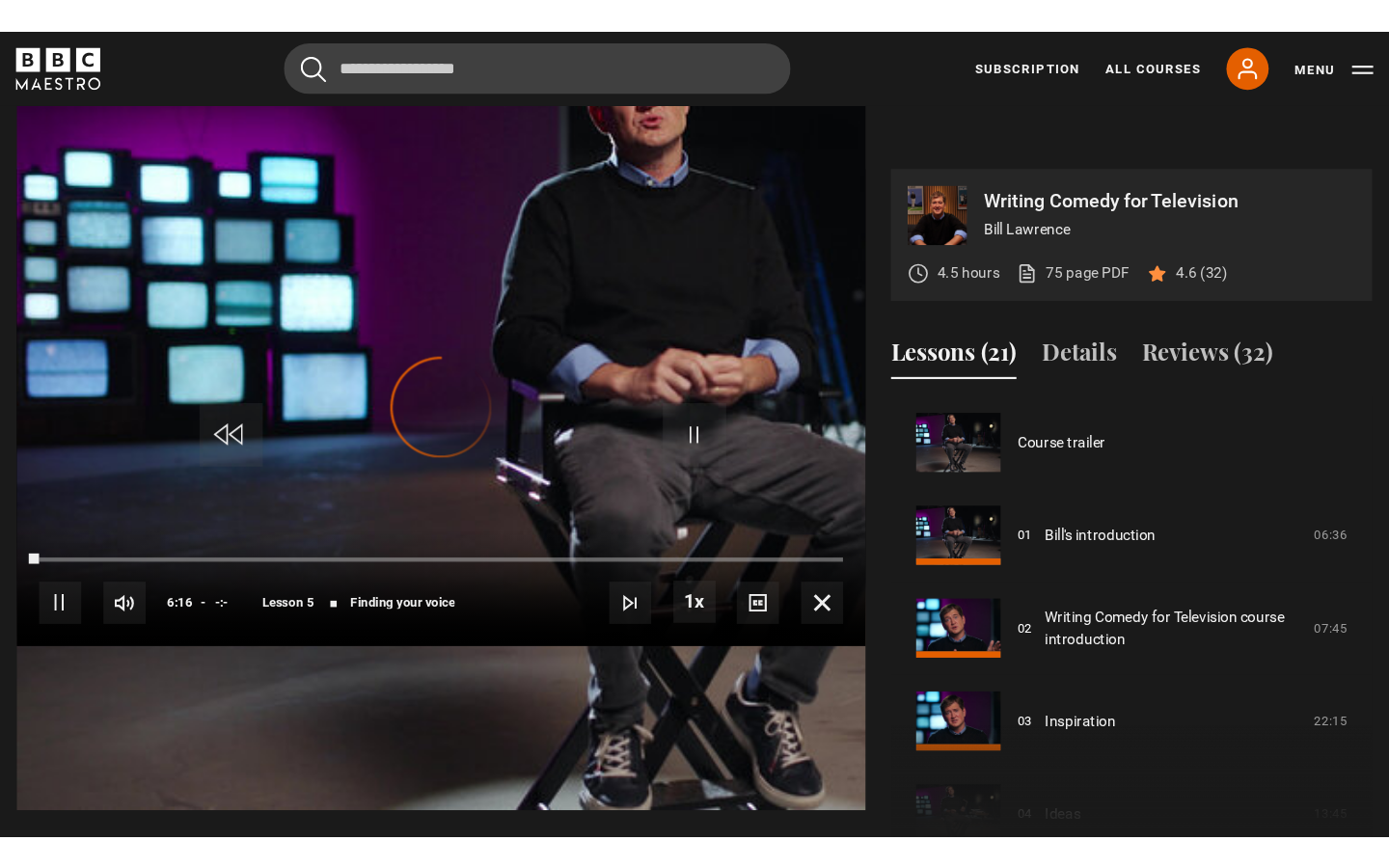 scroll, scrollTop: 0, scrollLeft: 0, axis: both 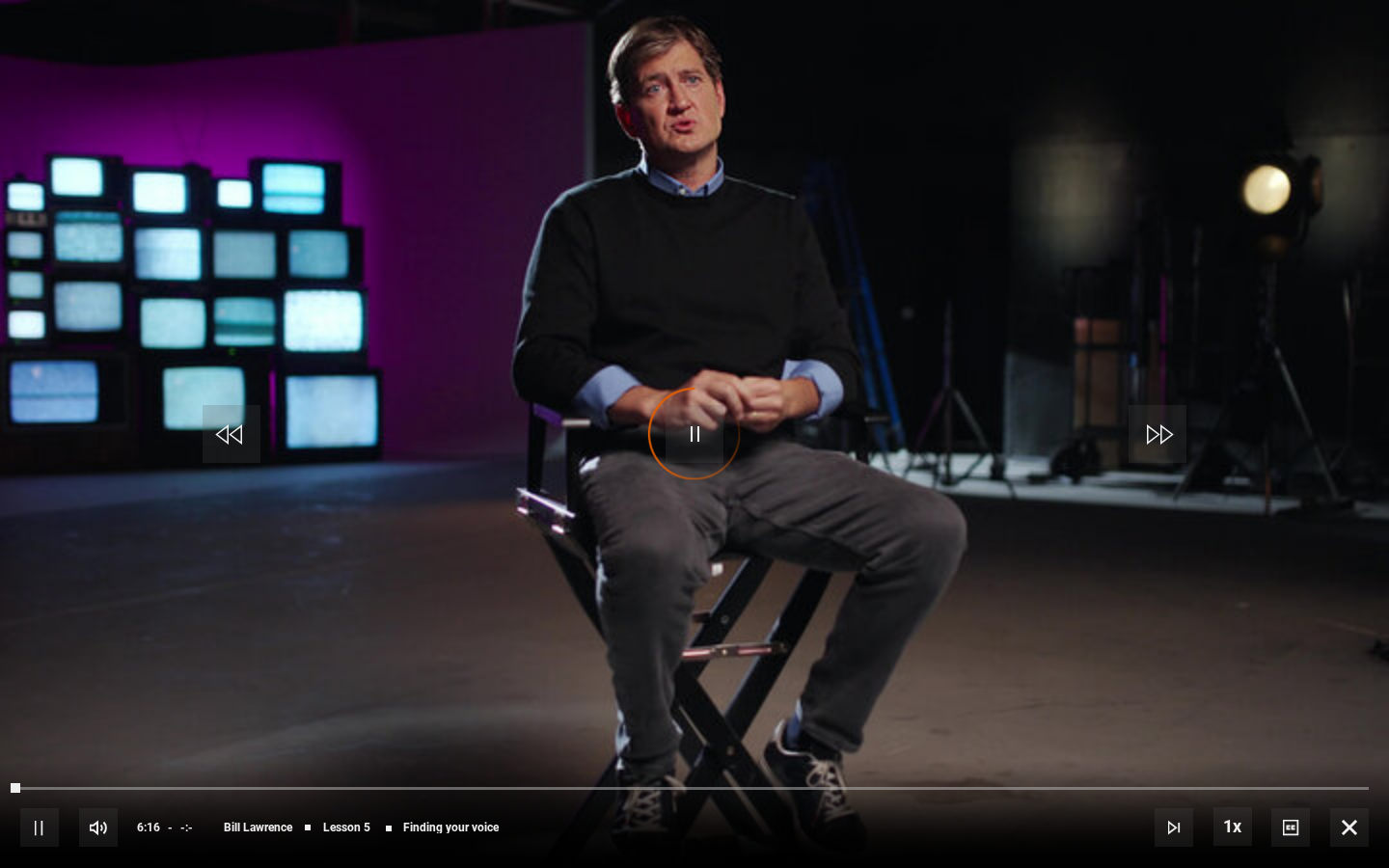 click at bounding box center [1349, 827] 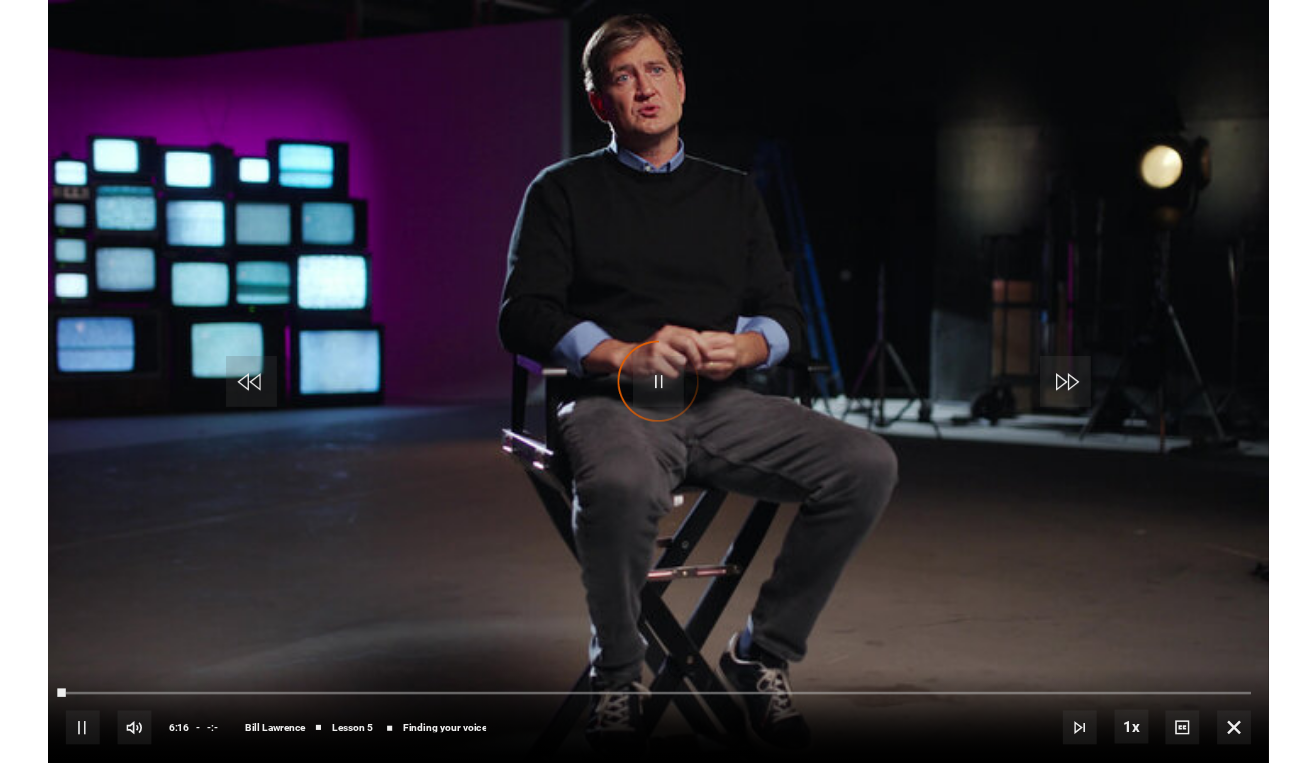scroll, scrollTop: 754, scrollLeft: 0, axis: vertical 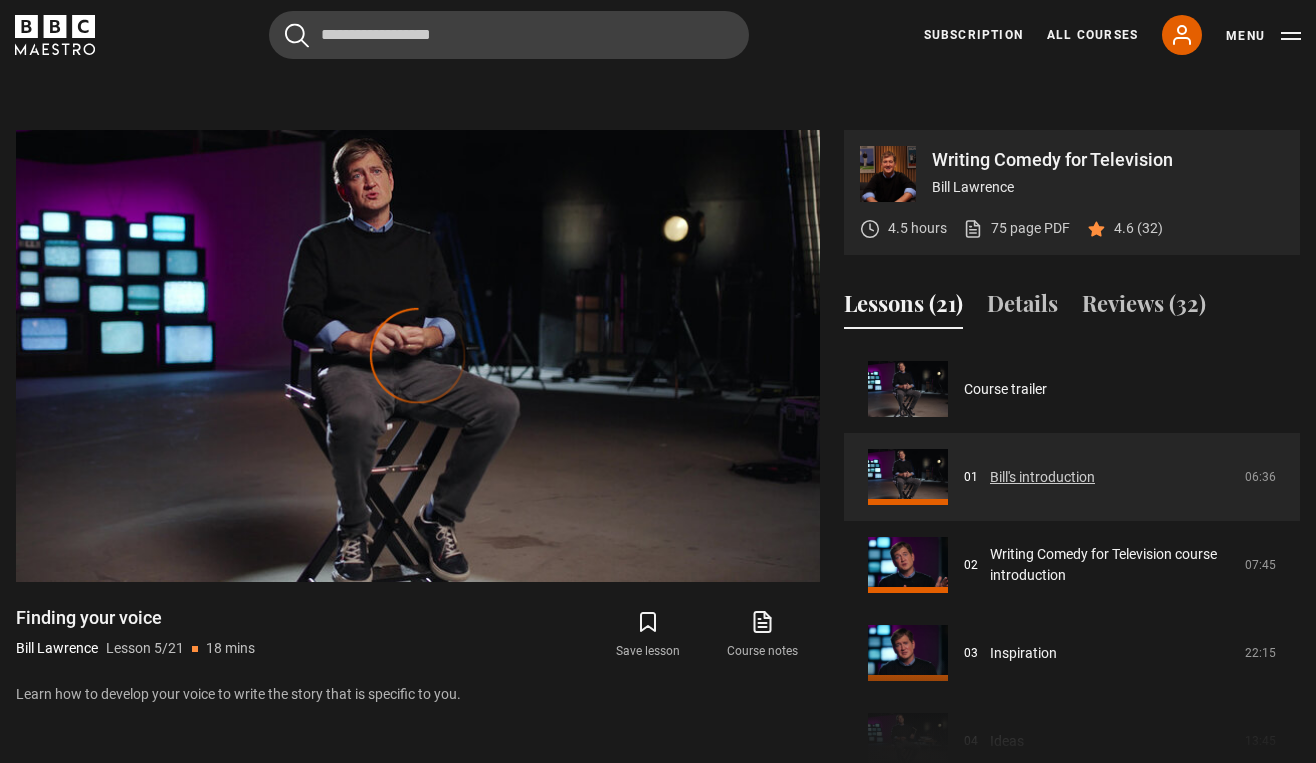 click on "Bill's introduction" at bounding box center (1042, 477) 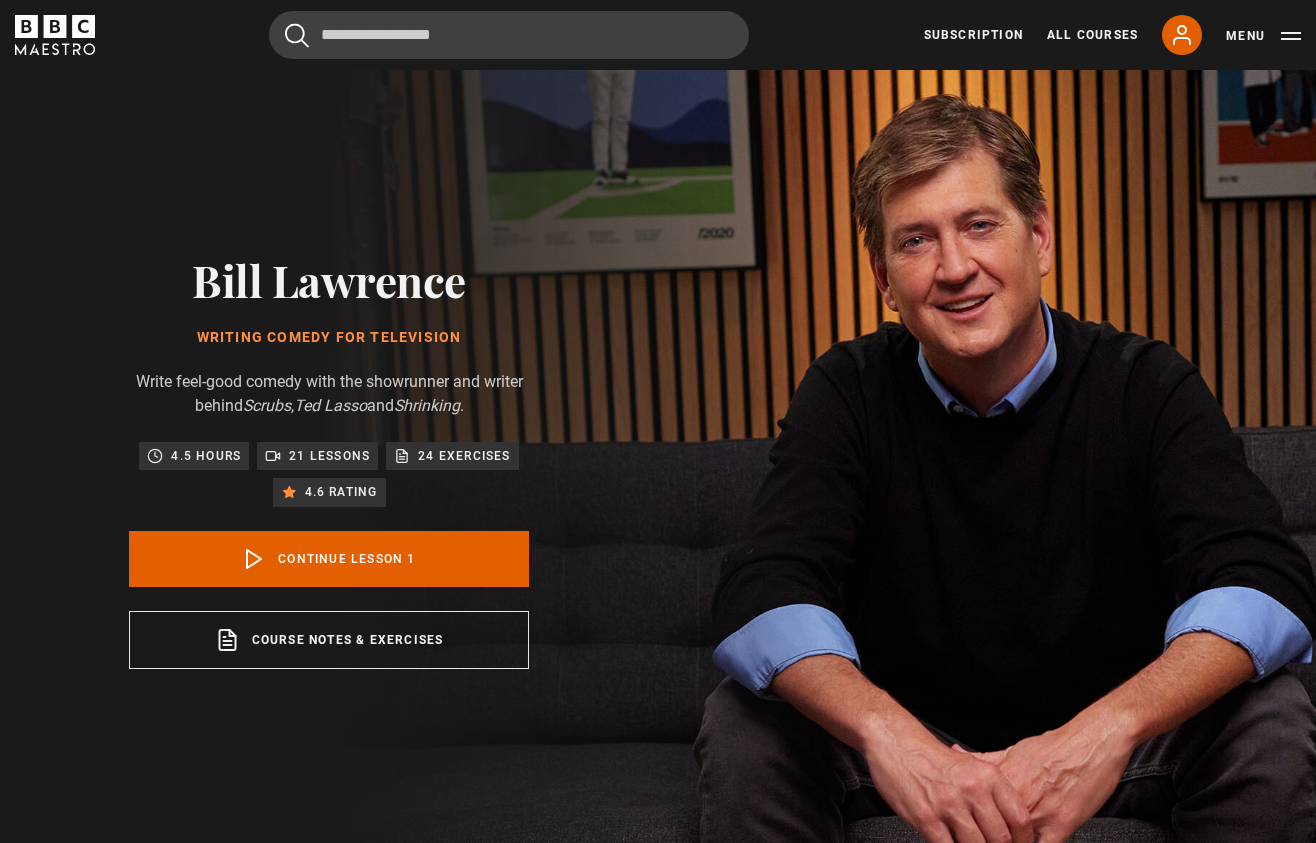 scroll, scrollTop: 853, scrollLeft: 0, axis: vertical 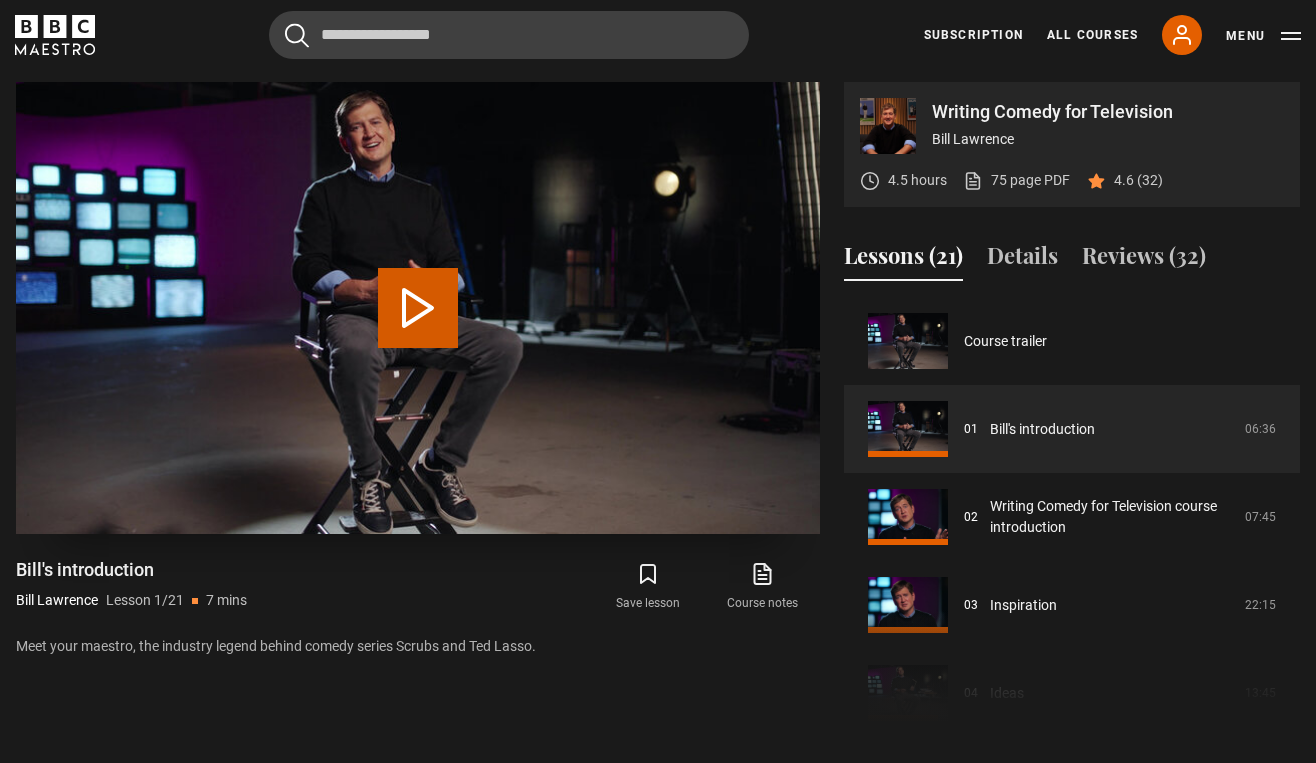 click on "Play Lesson [FIRST]'s introduction" at bounding box center (418, 308) 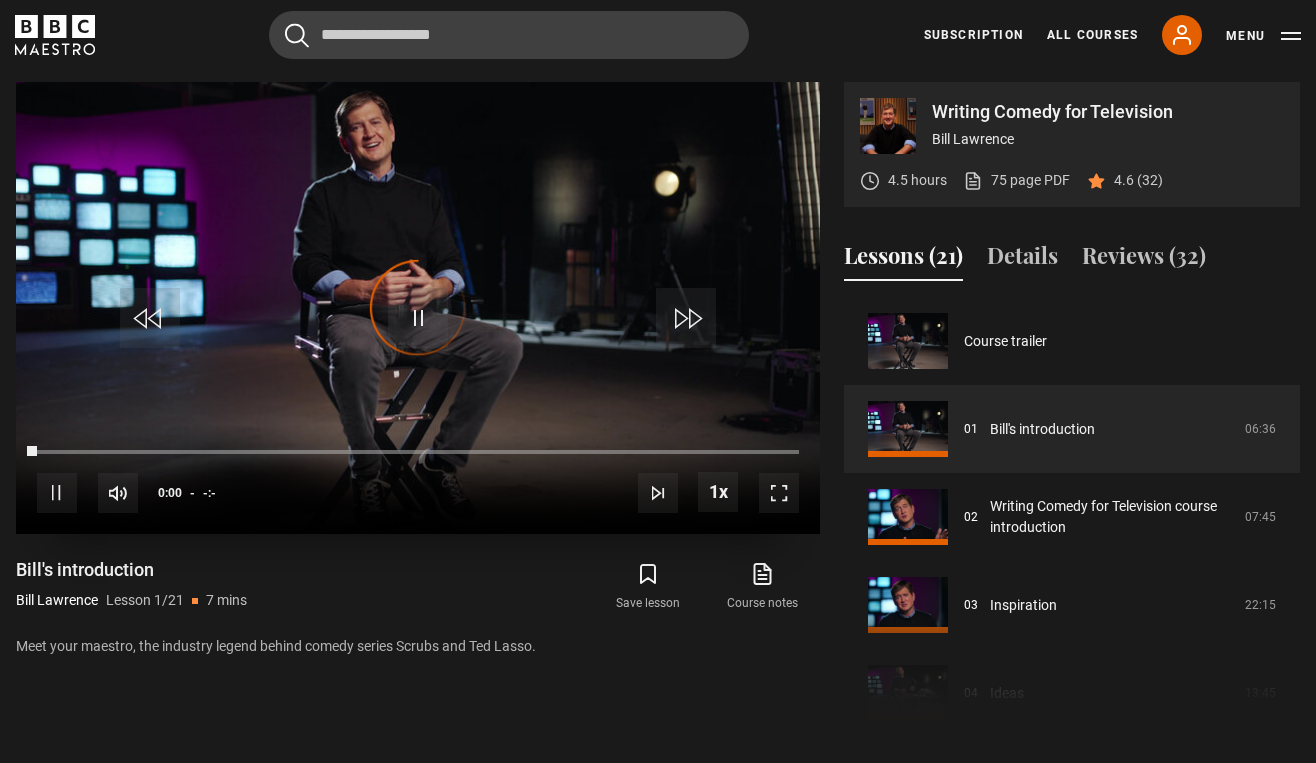 click at bounding box center (418, 308) 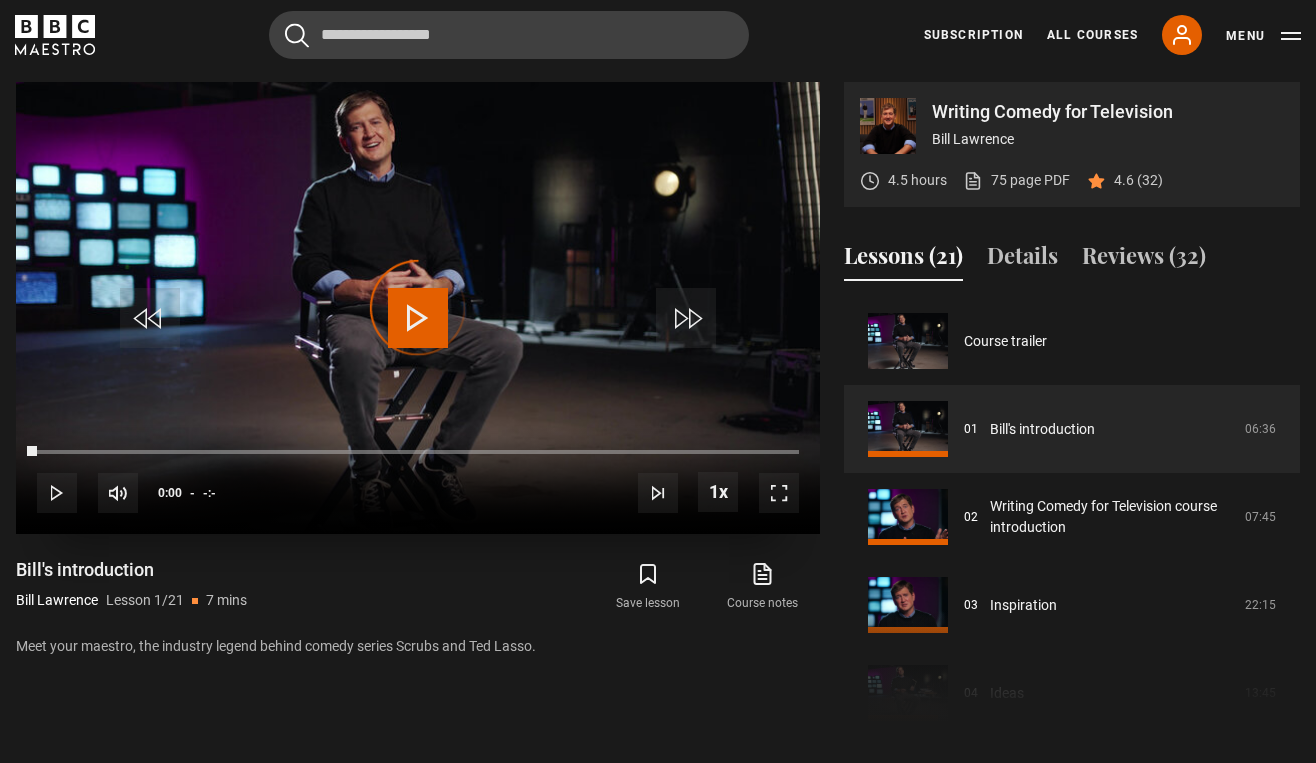 click on "Video Player is loading." at bounding box center (418, 308) 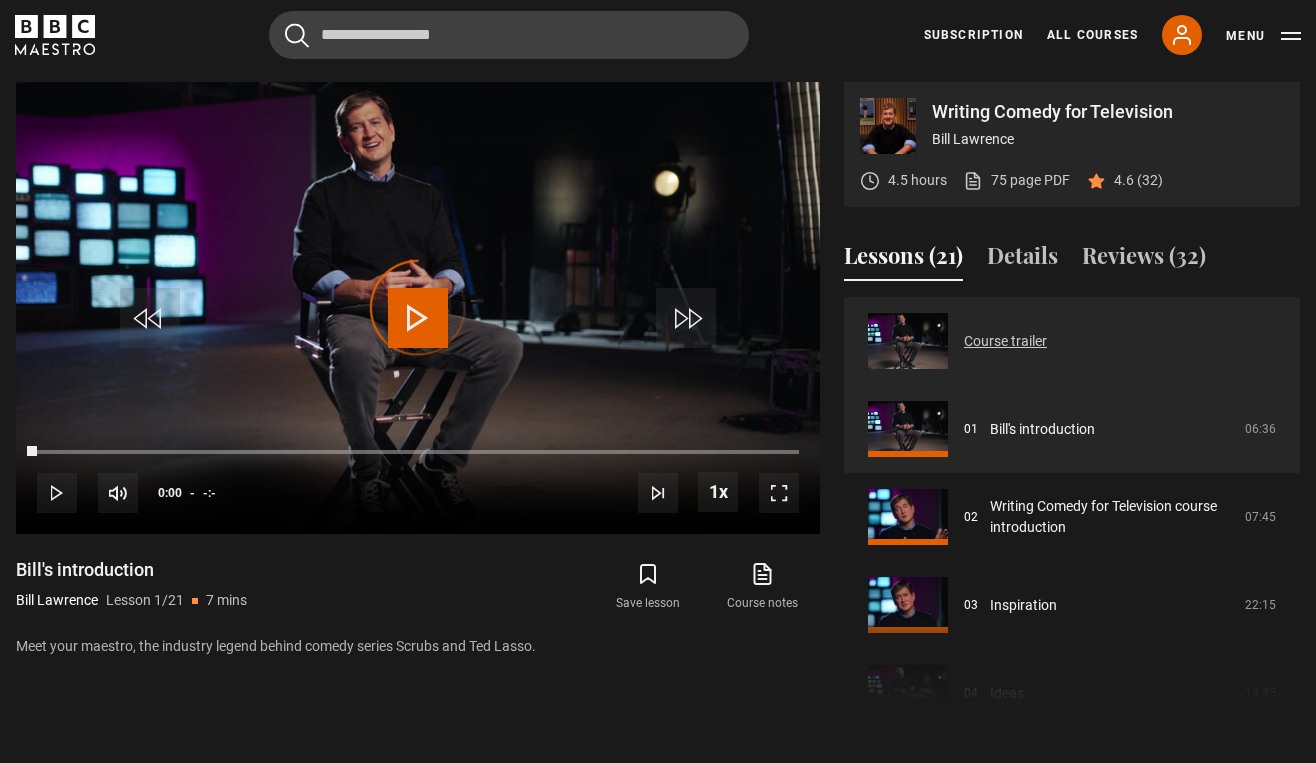 click on "Course trailer" at bounding box center (1005, 341) 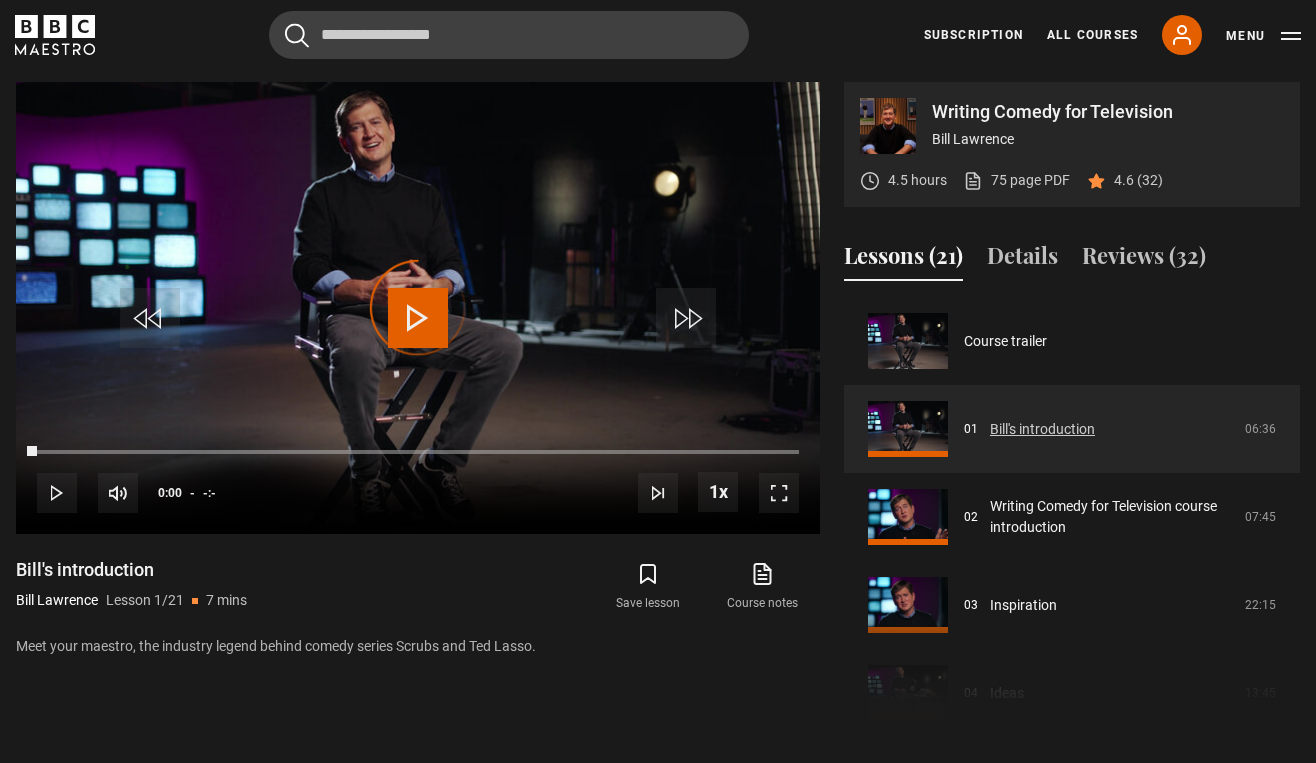 click on "Bill's introduction" at bounding box center [1042, 429] 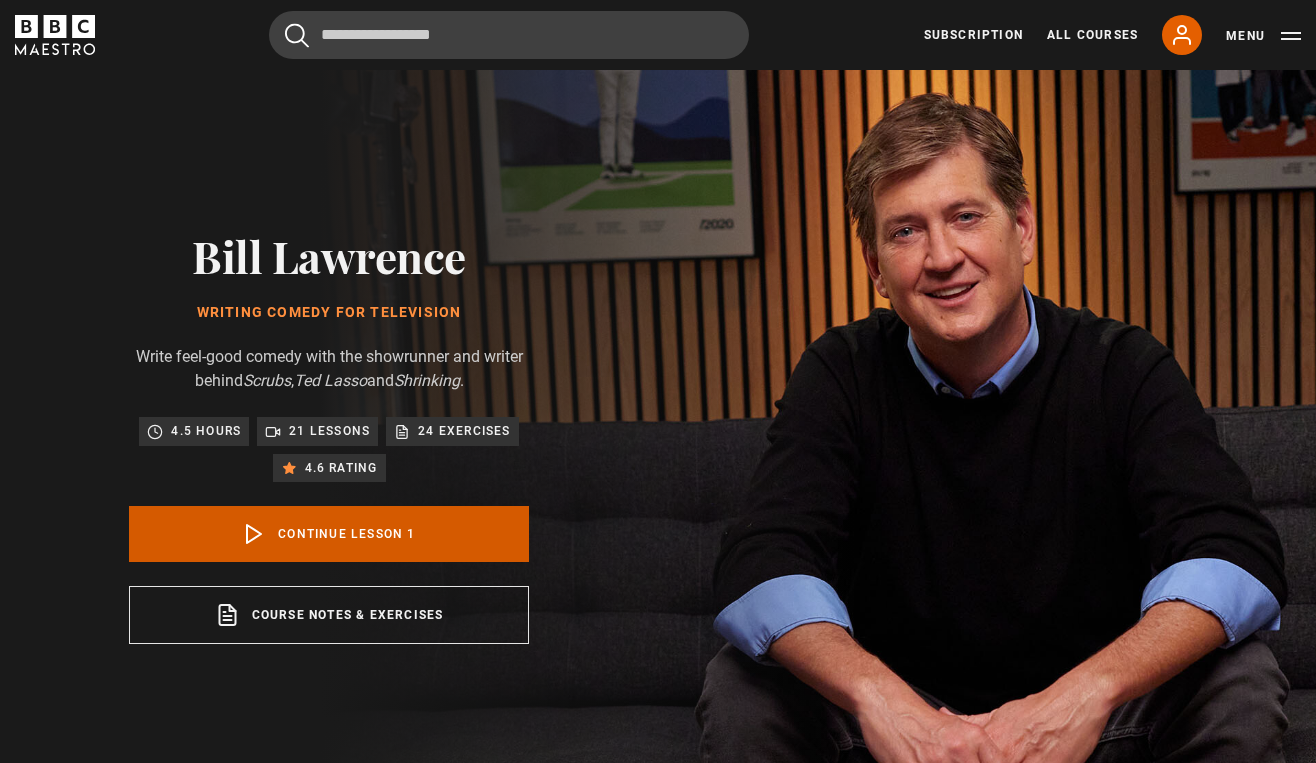 scroll, scrollTop: 0, scrollLeft: 0, axis: both 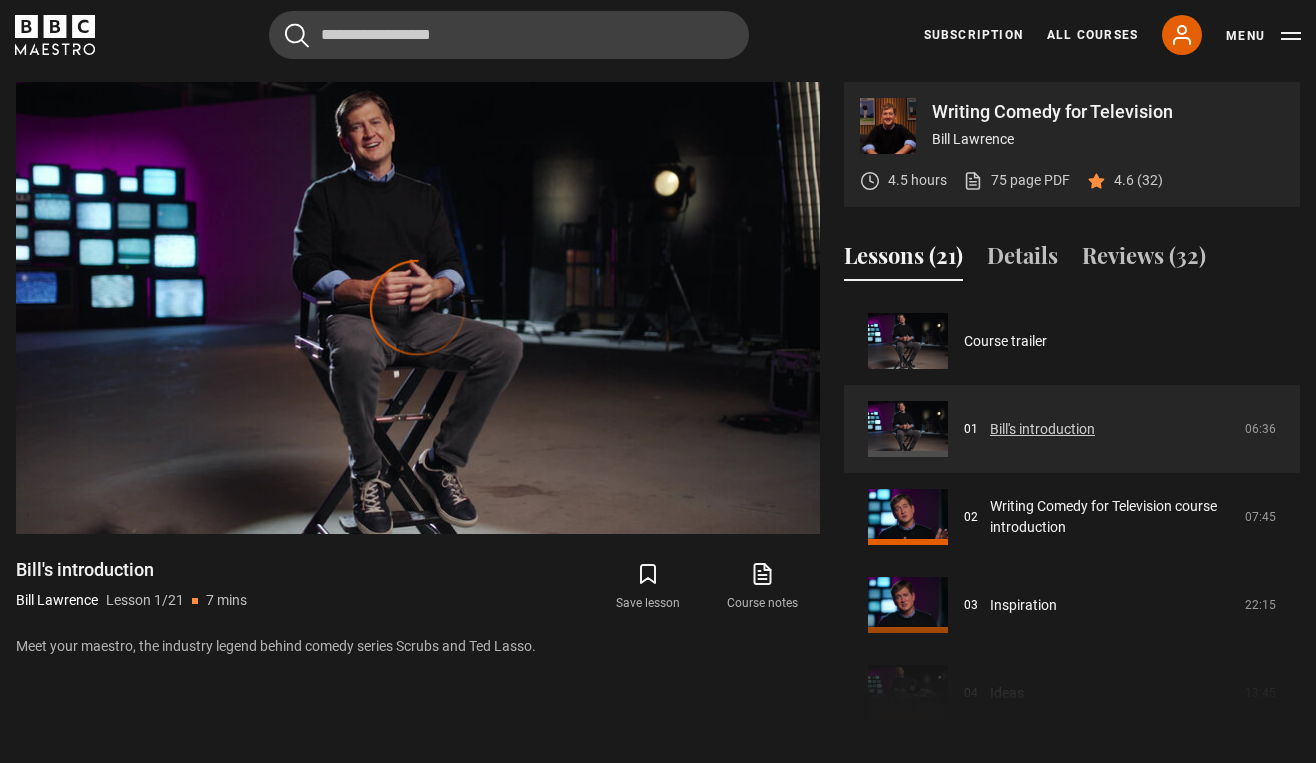 click on "Bill's introduction" at bounding box center [1042, 429] 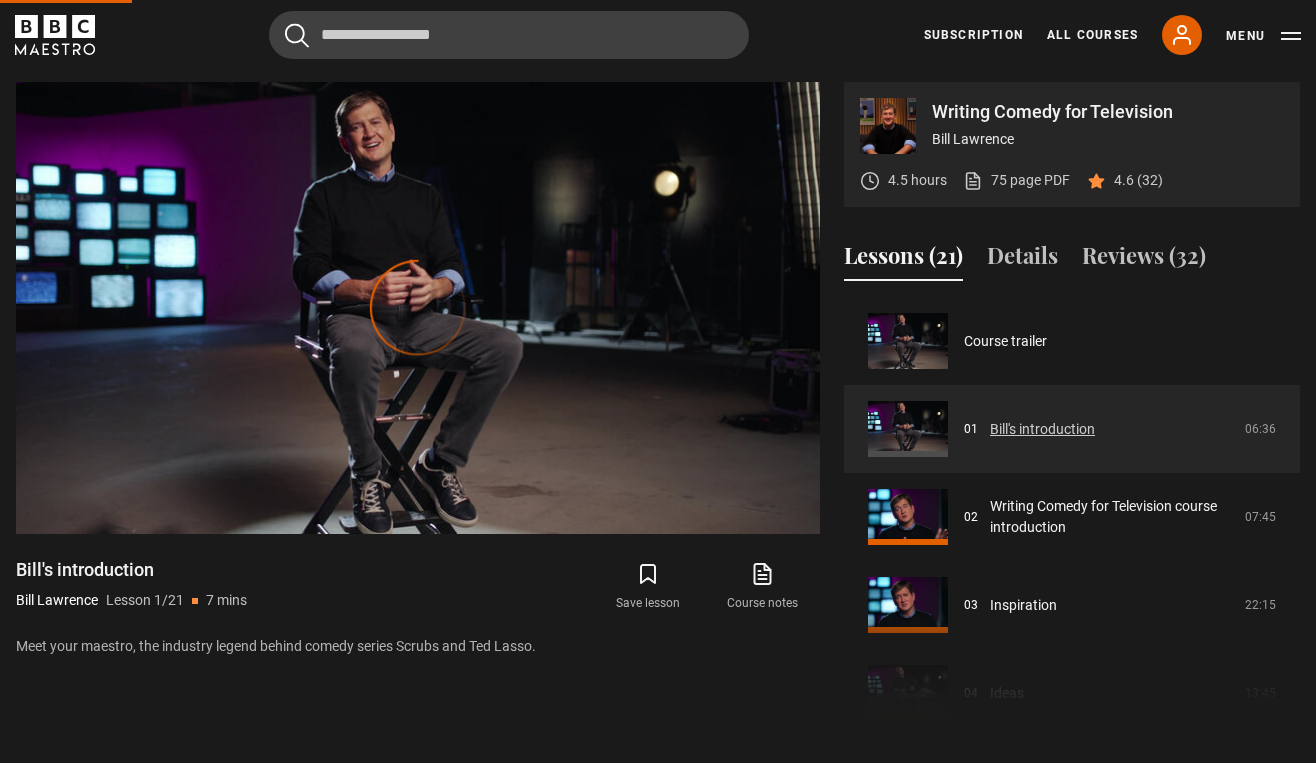 drag, startPoint x: 1039, startPoint y: 437, endPoint x: 1039, endPoint y: 426, distance: 11 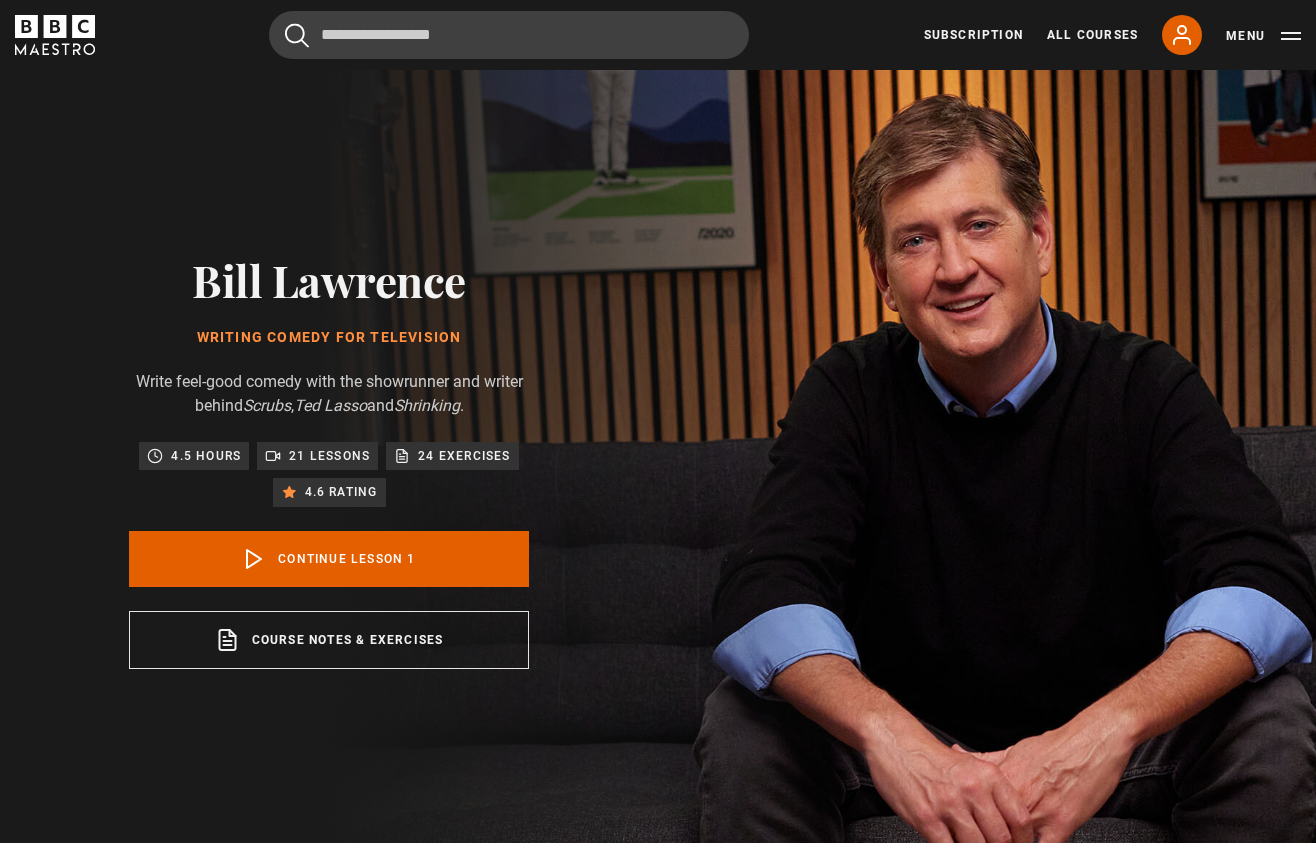 scroll, scrollTop: 853, scrollLeft: 0, axis: vertical 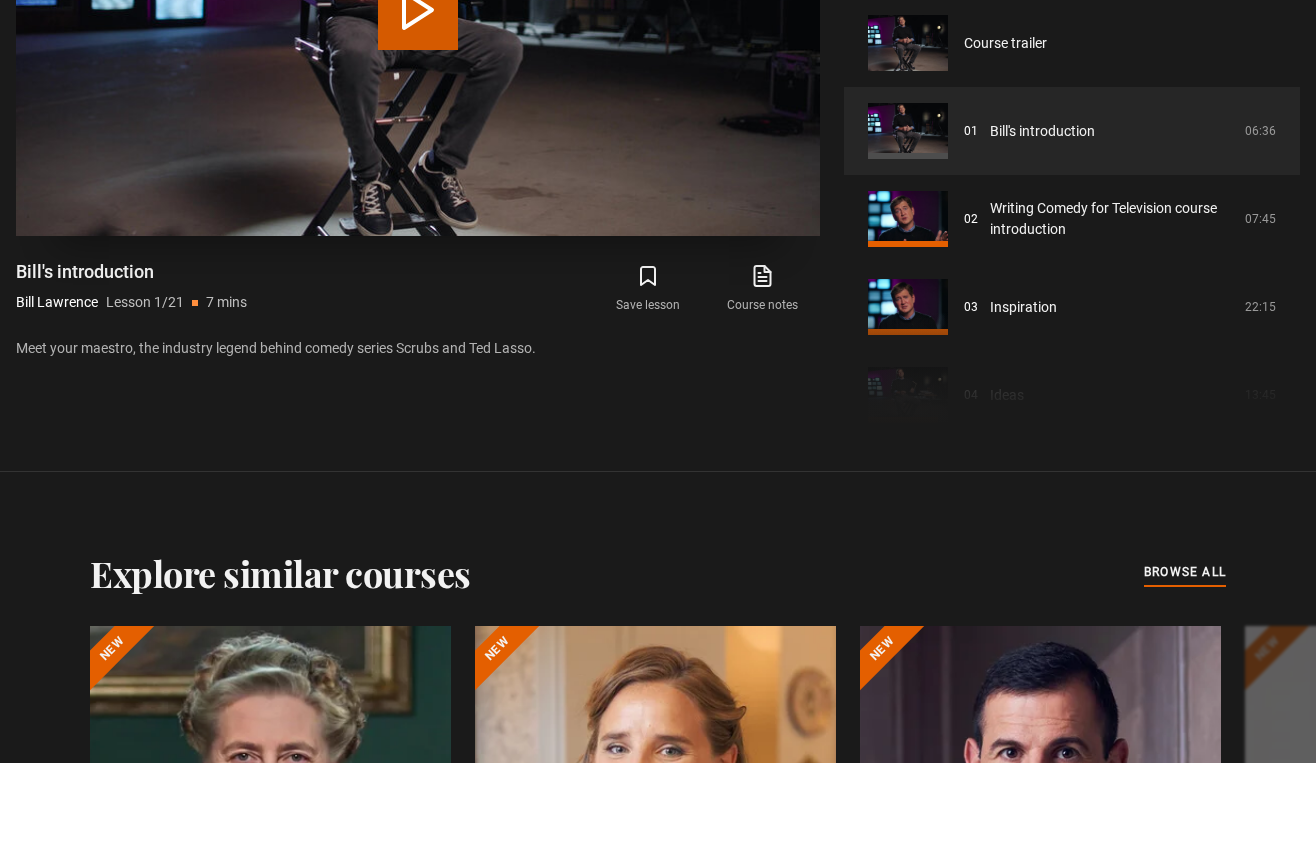 click on "Play Lesson [NAME]'s introduction" at bounding box center (418, 90) 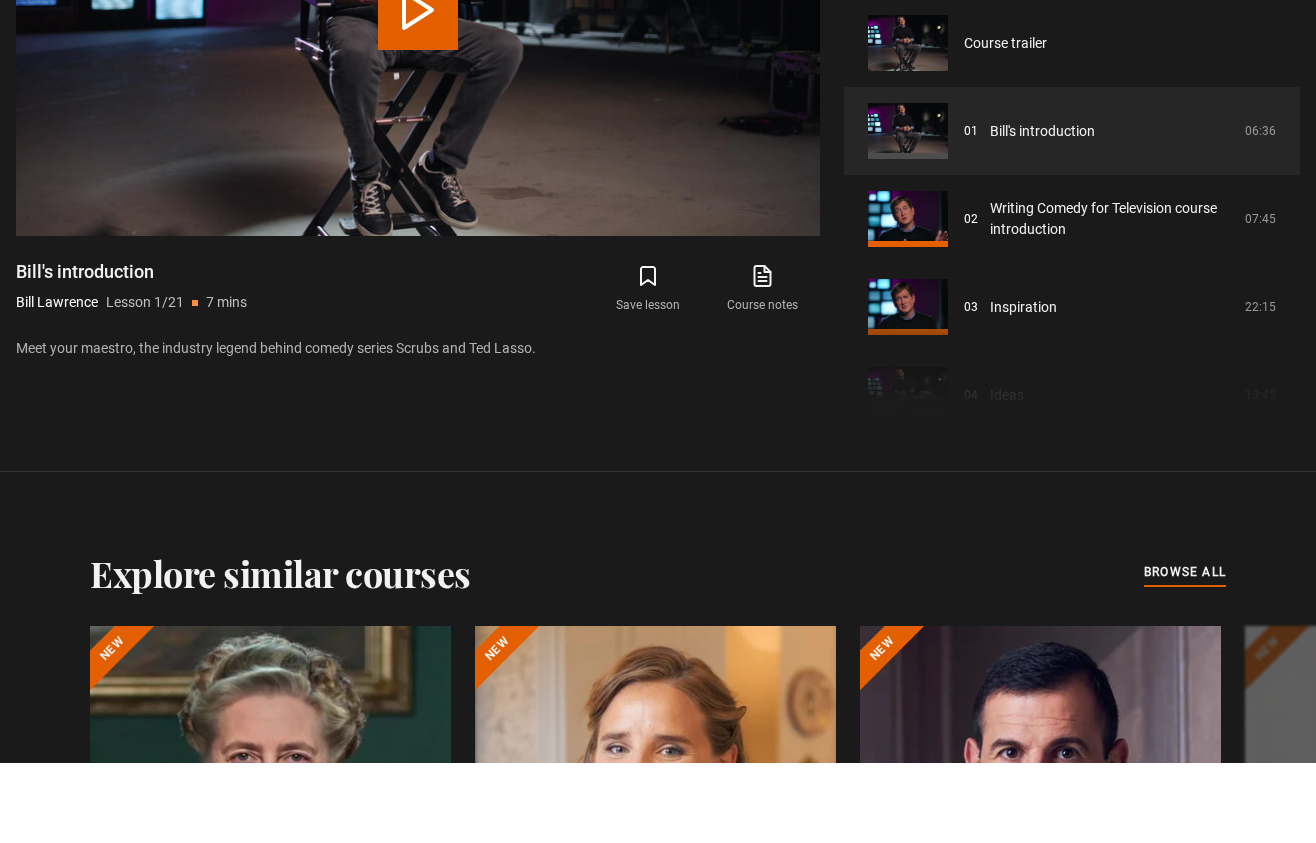 scroll, scrollTop: 933, scrollLeft: 0, axis: vertical 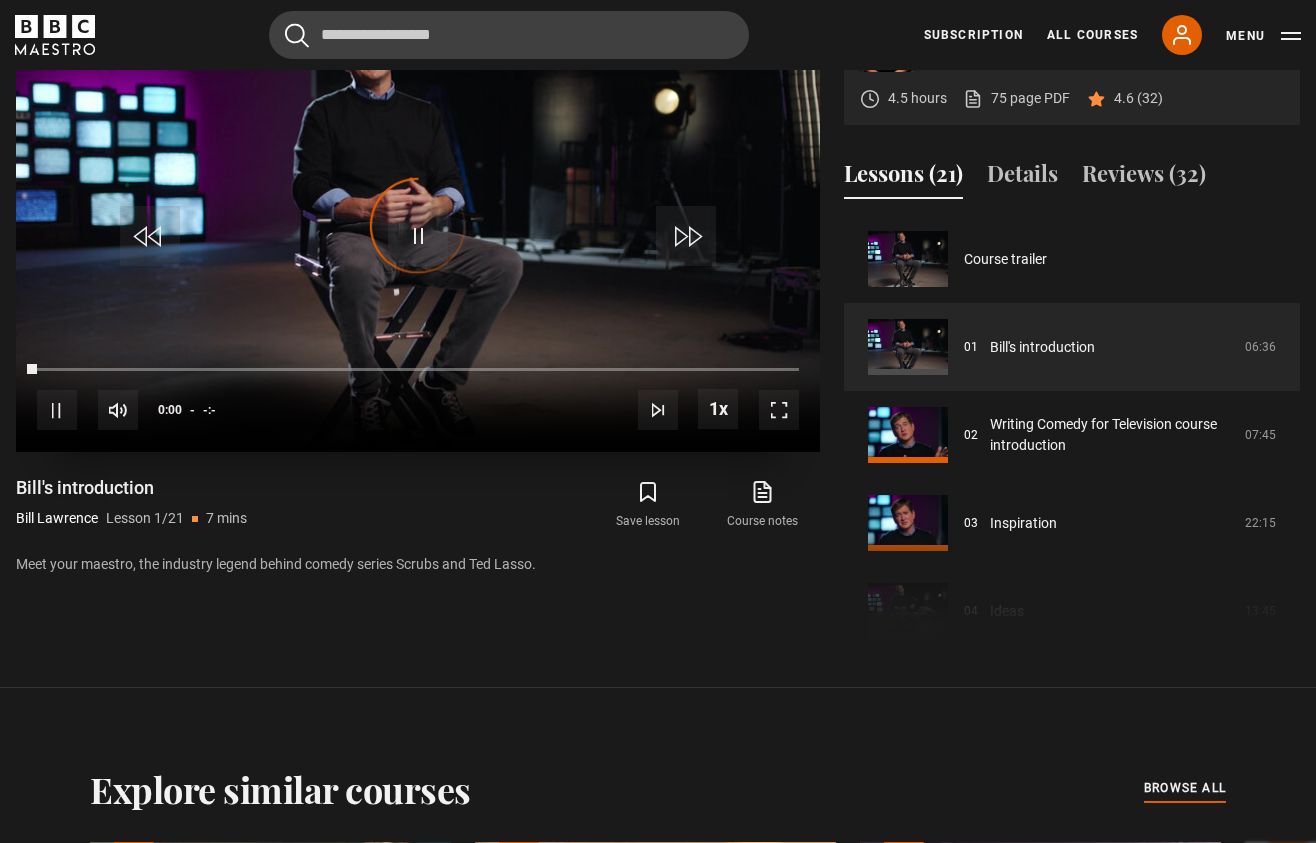 click at bounding box center (779, 410) 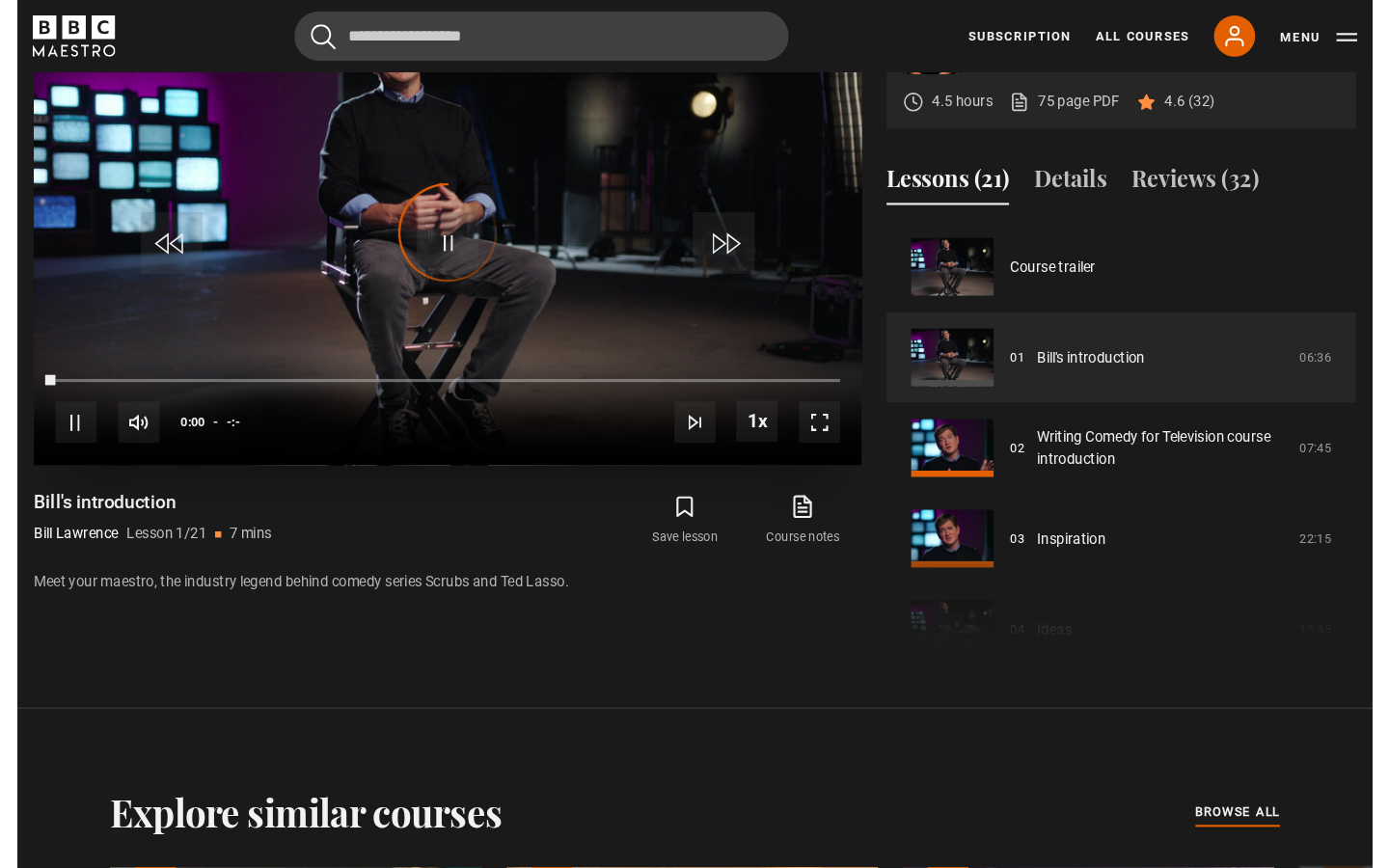 scroll, scrollTop: 0, scrollLeft: 0, axis: both 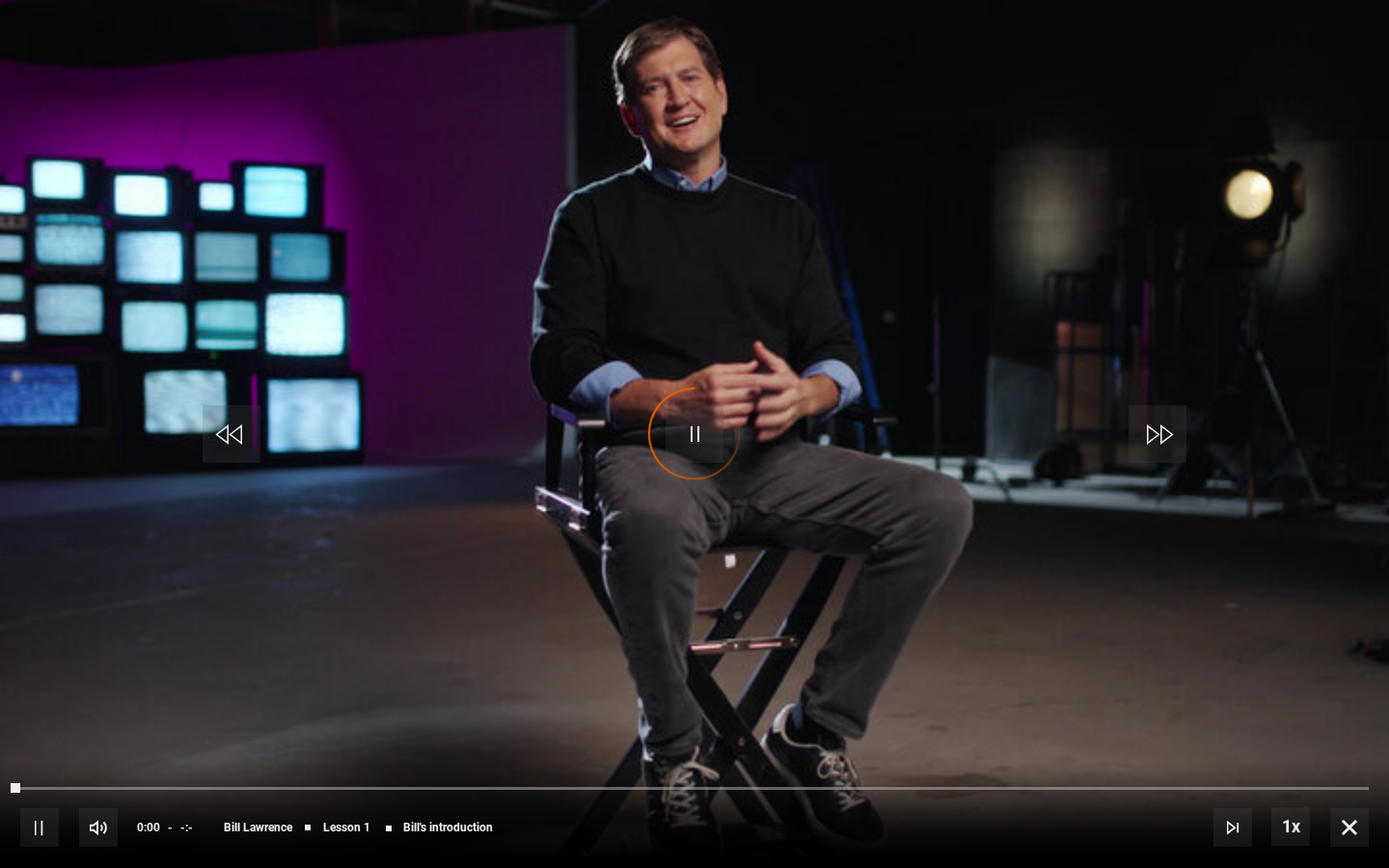 click at bounding box center [1349, 827] 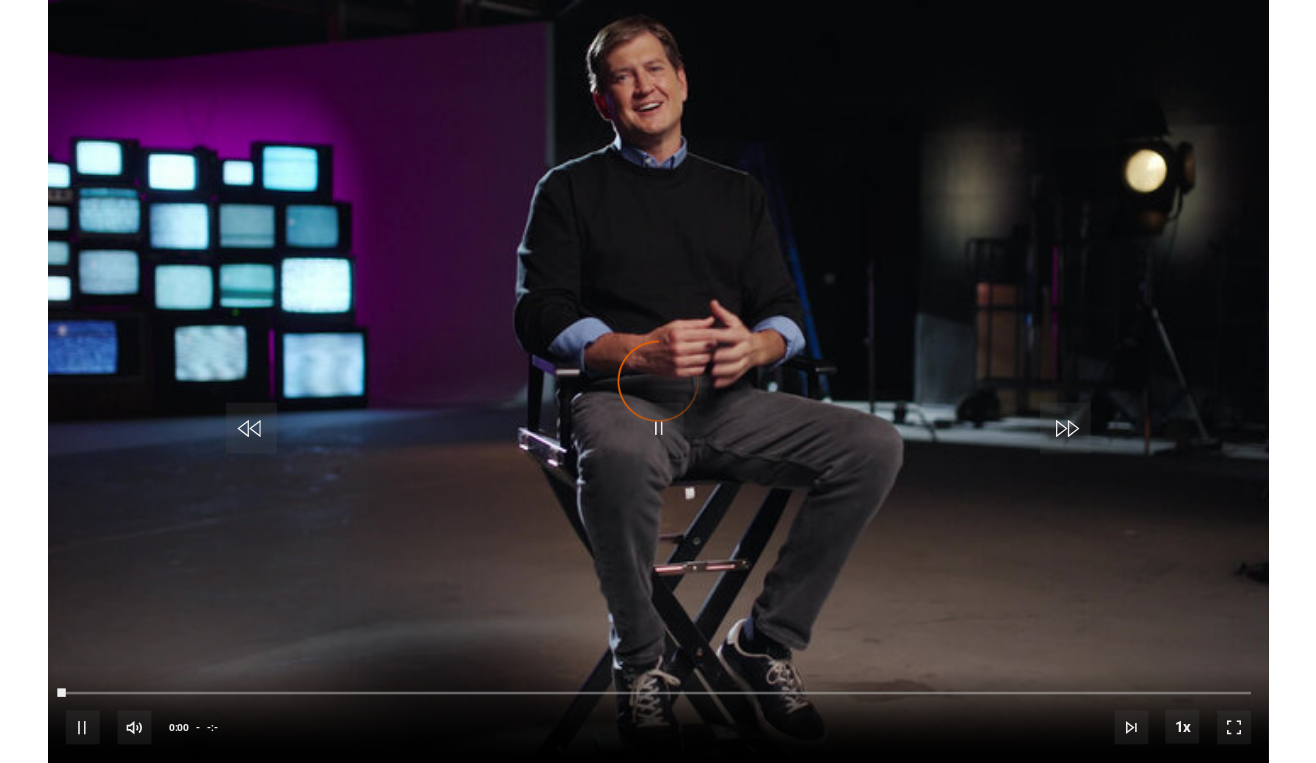 scroll, scrollTop: 933, scrollLeft: 0, axis: vertical 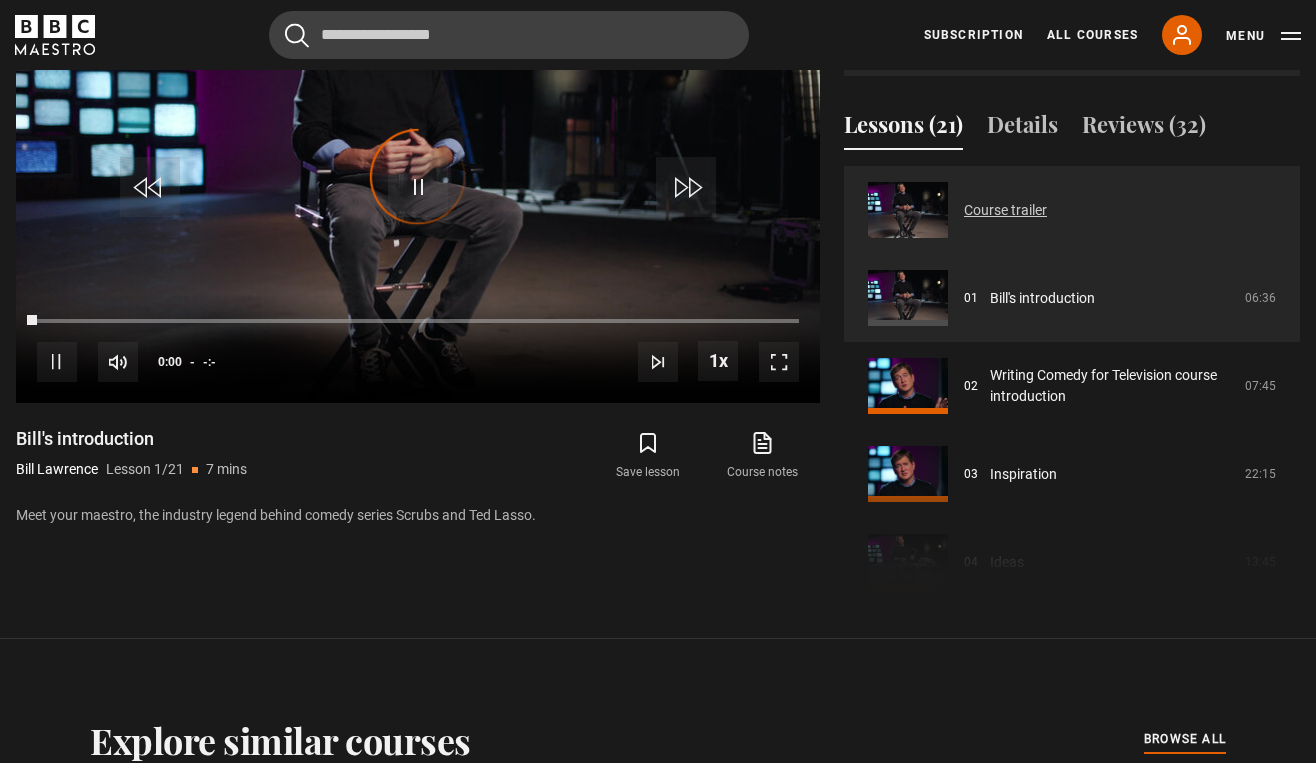 click on "Course trailer" at bounding box center (1005, 210) 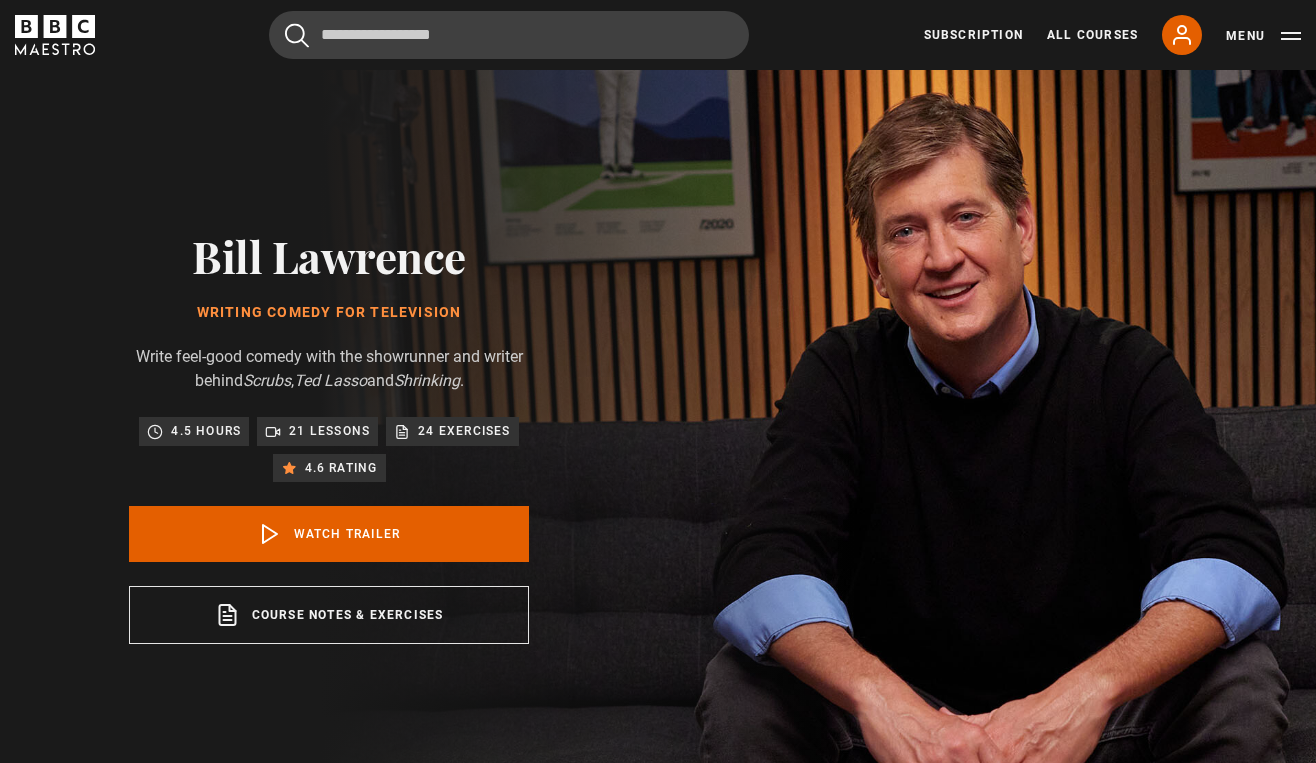 scroll, scrollTop: 802, scrollLeft: 0, axis: vertical 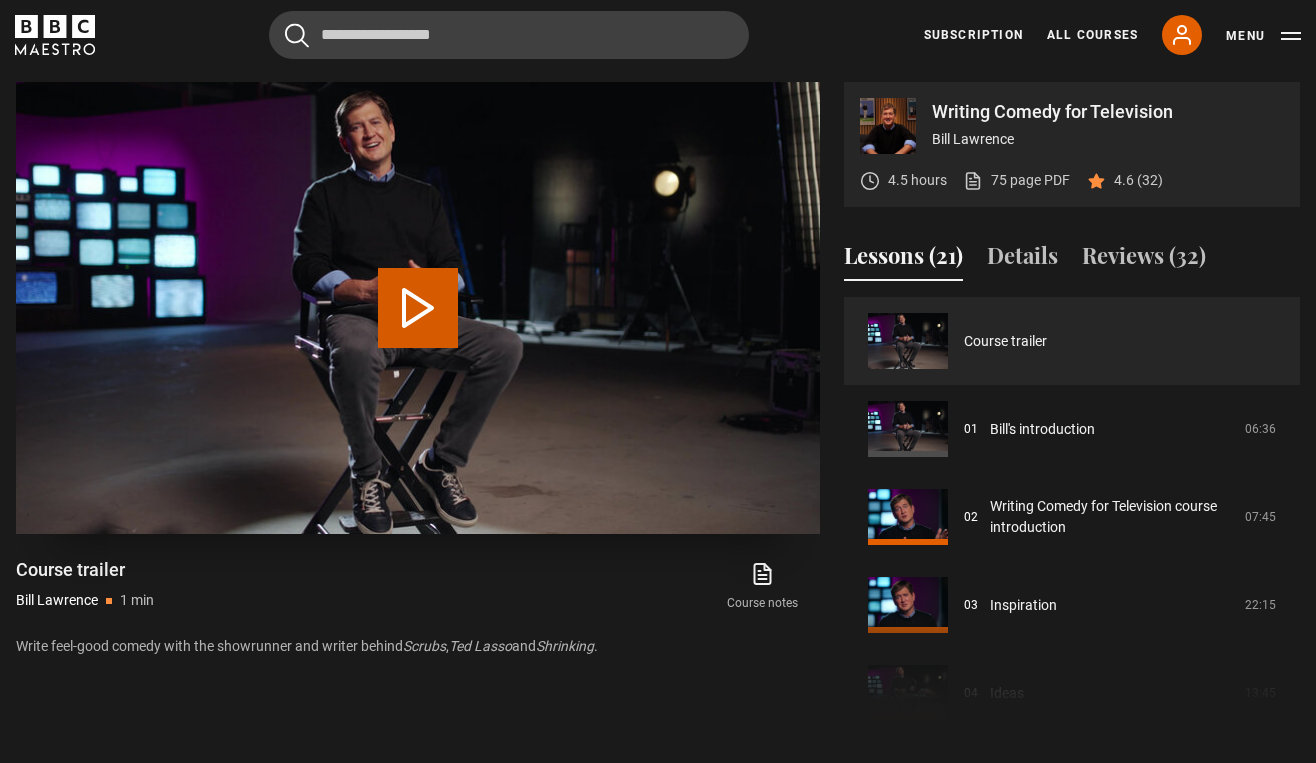 click on "Play Video" at bounding box center [418, 308] 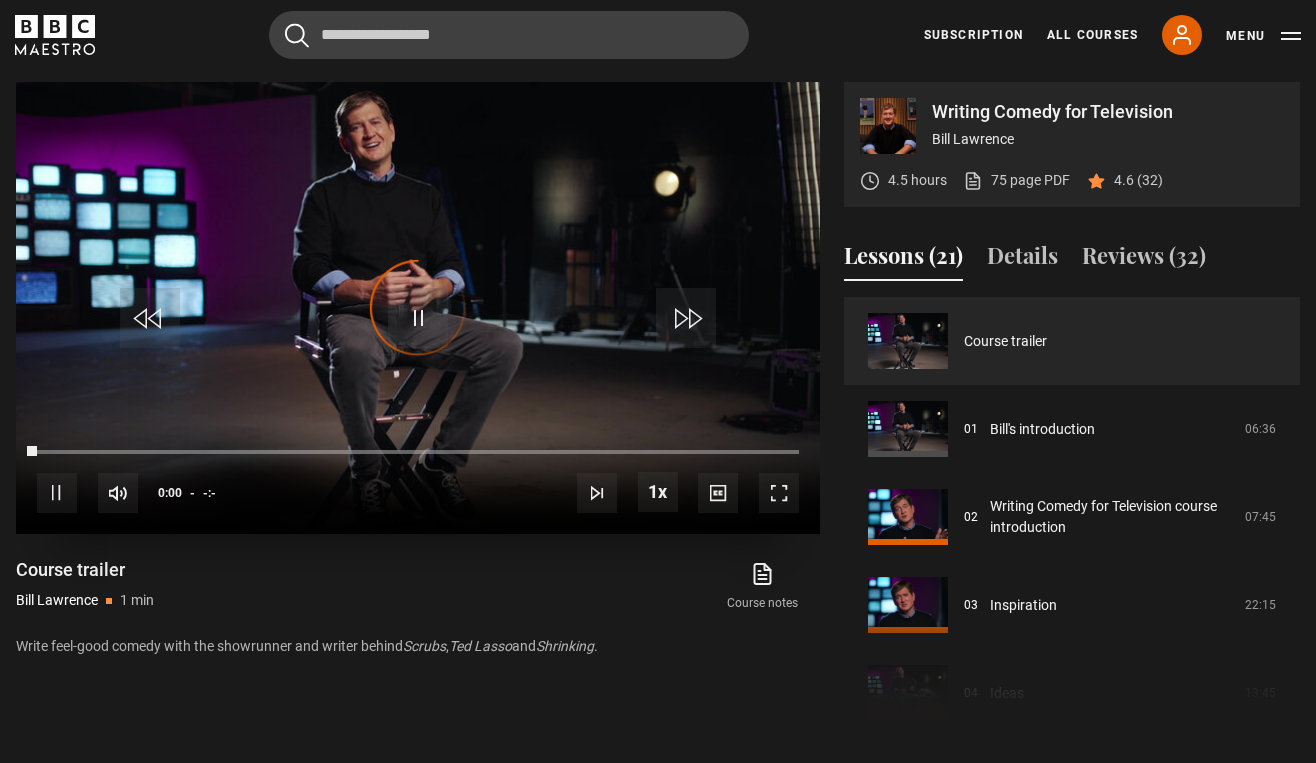 click at bounding box center (779, 493) 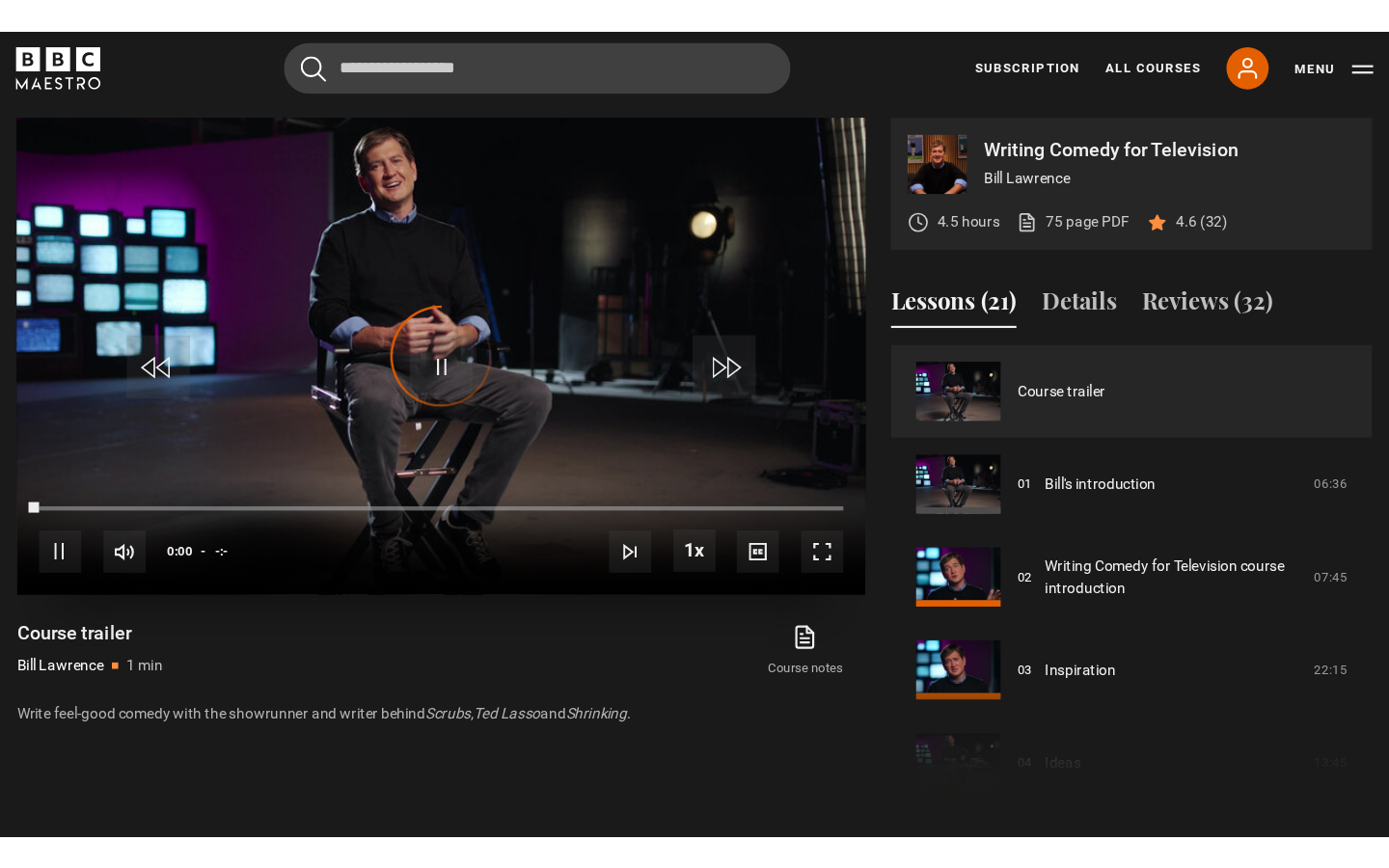 scroll, scrollTop: 0, scrollLeft: 0, axis: both 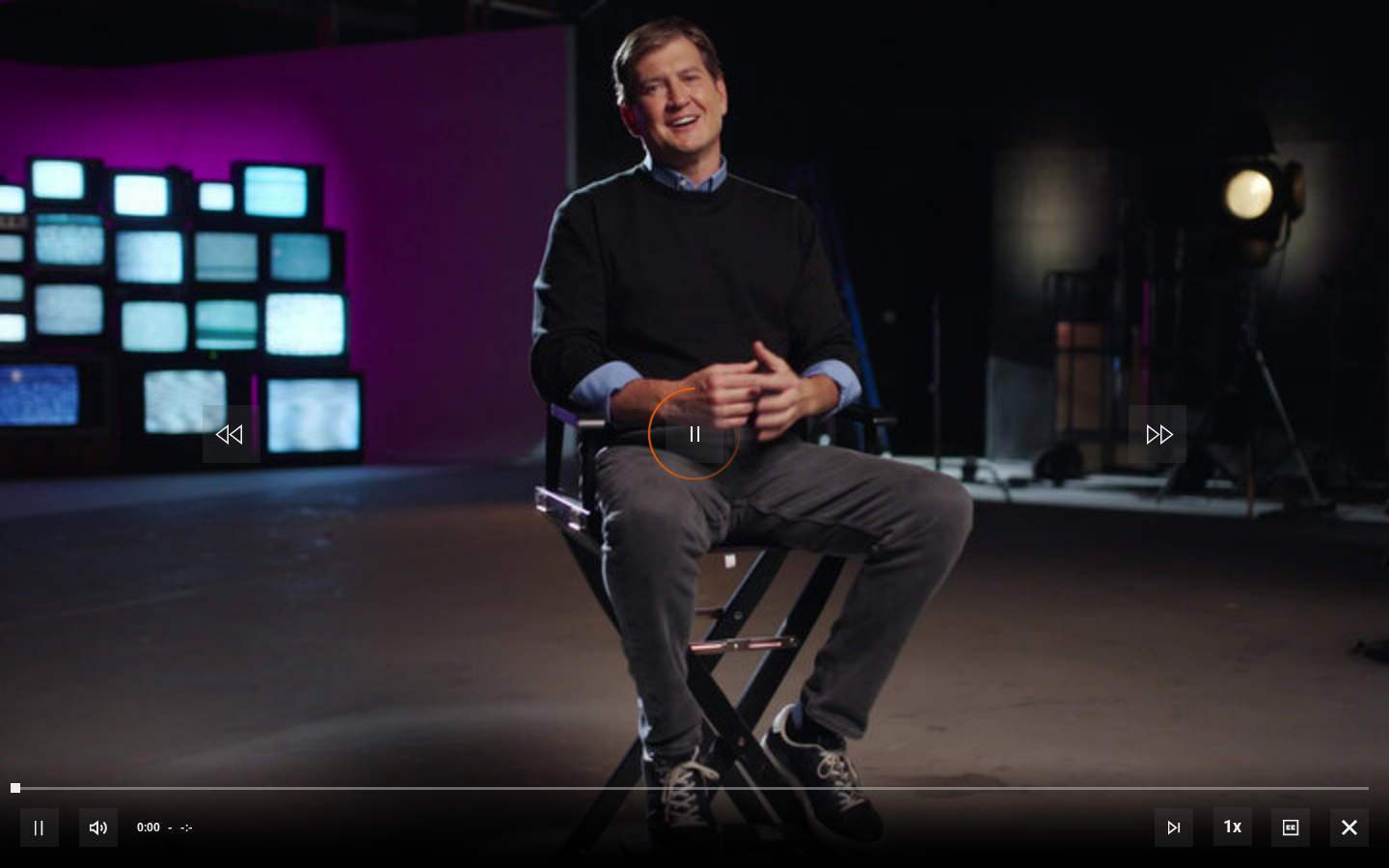 click at bounding box center [694, 434] 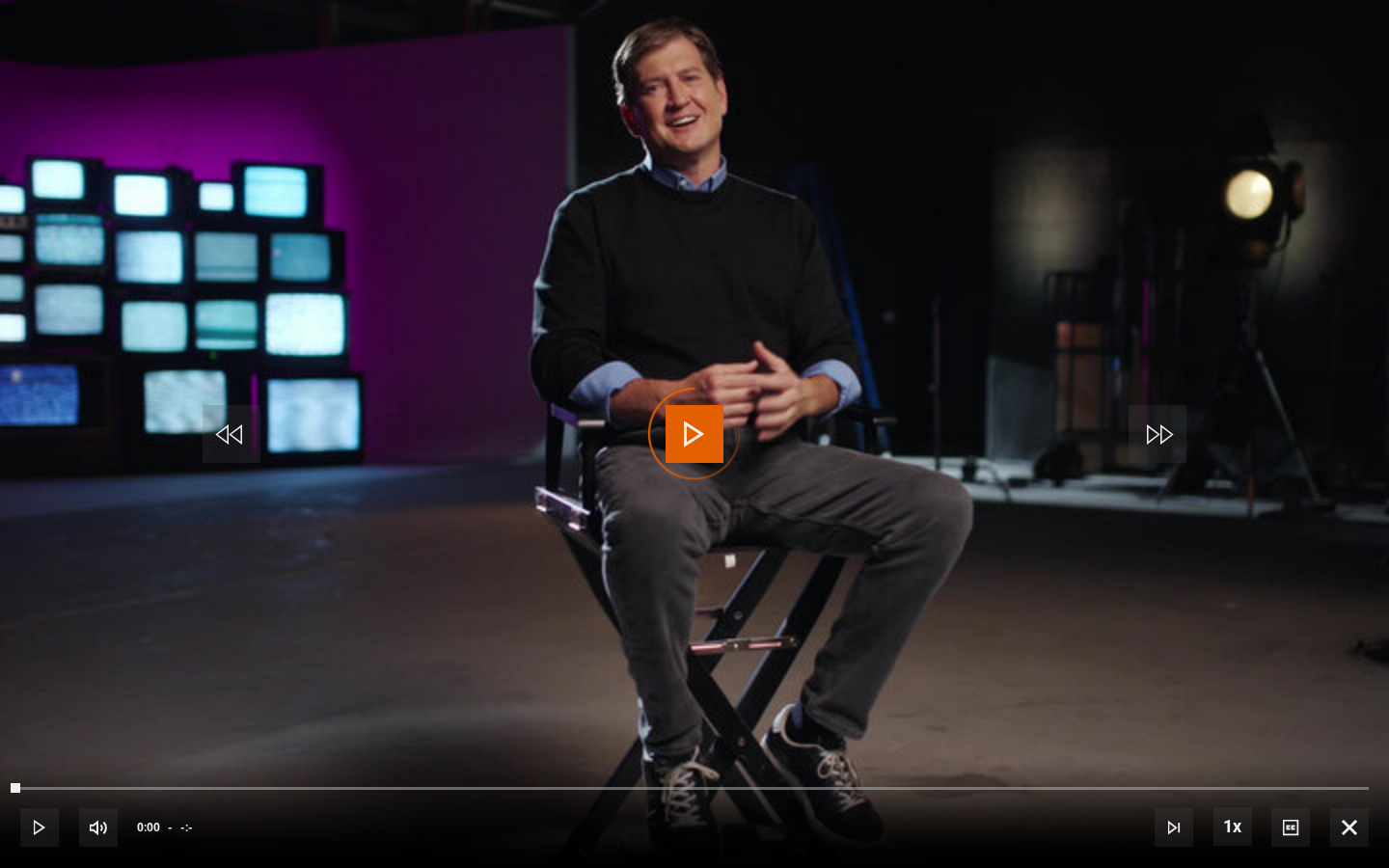 click at bounding box center [1349, 827] 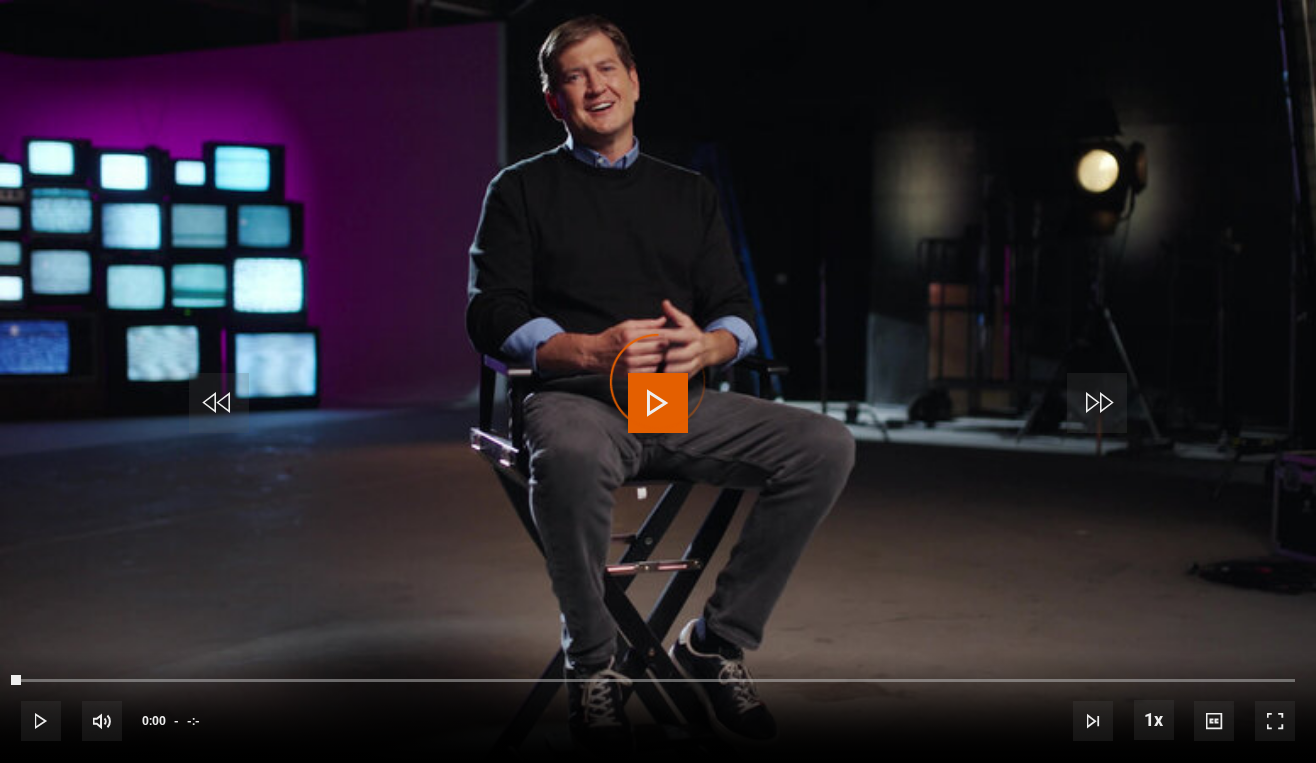 scroll, scrollTop: 1058, scrollLeft: 0, axis: vertical 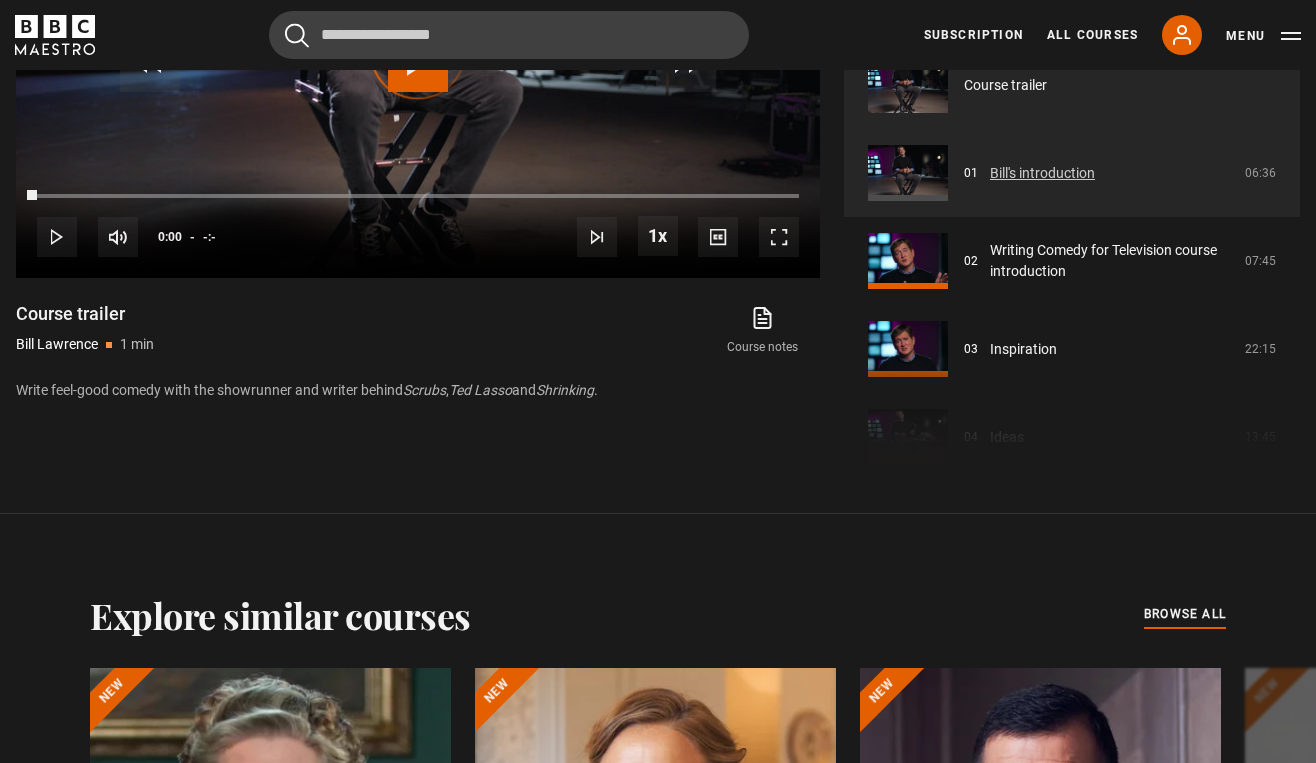 click on "Bill's introduction" at bounding box center (1042, 173) 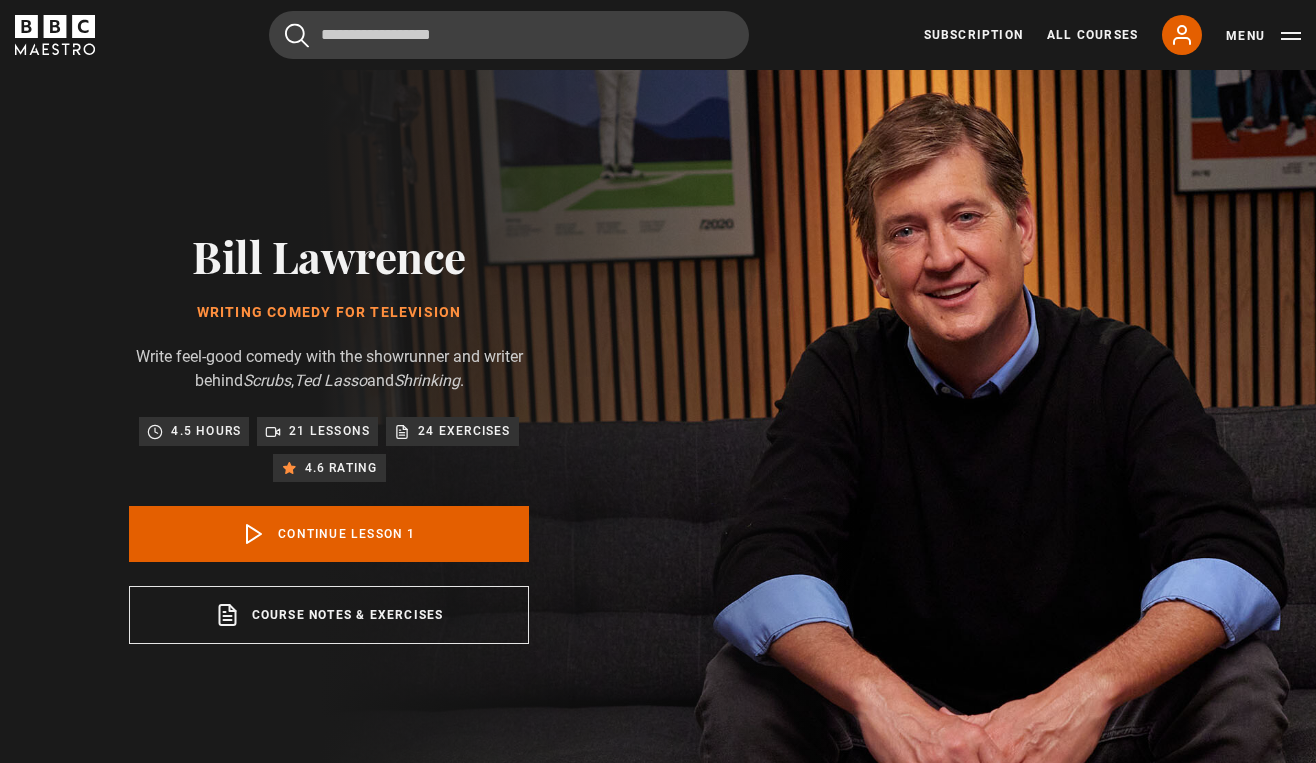 scroll, scrollTop: 802, scrollLeft: 0, axis: vertical 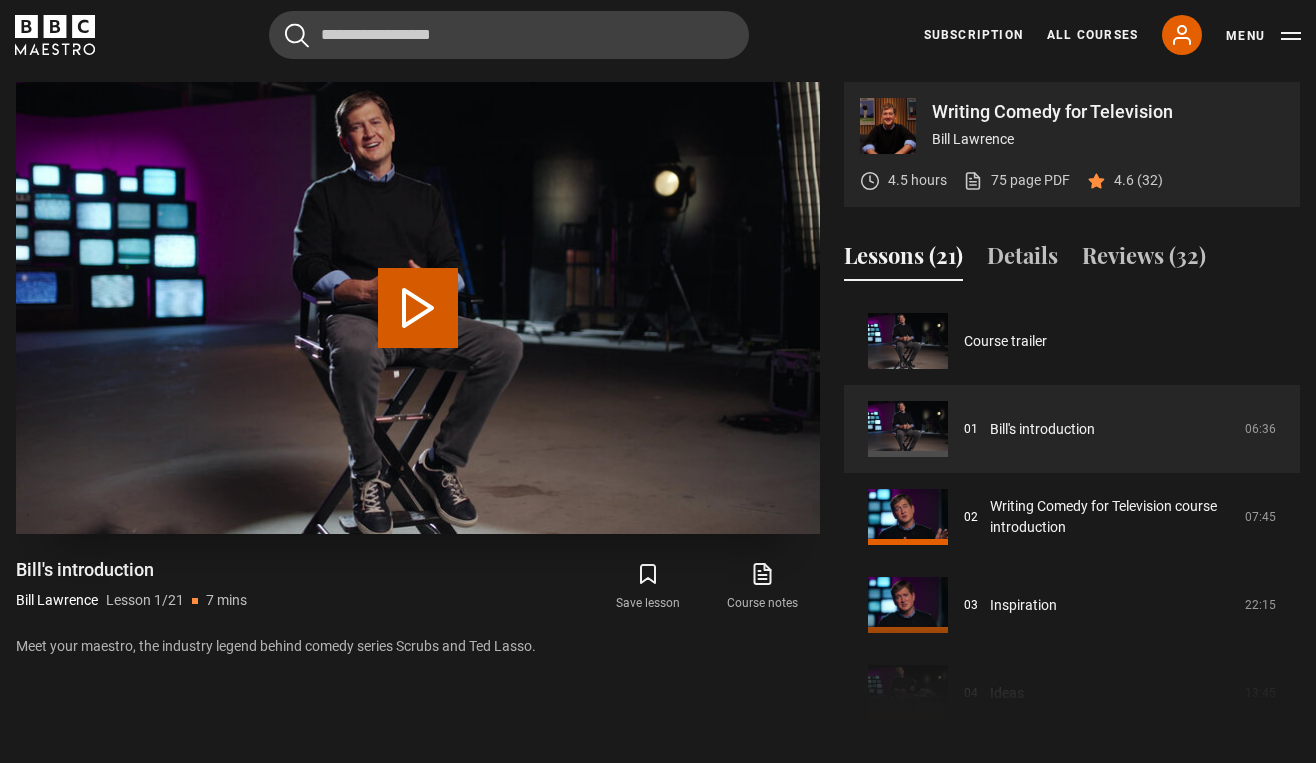 click on "Play Lesson [FIRST]'s introduction" at bounding box center (418, 308) 